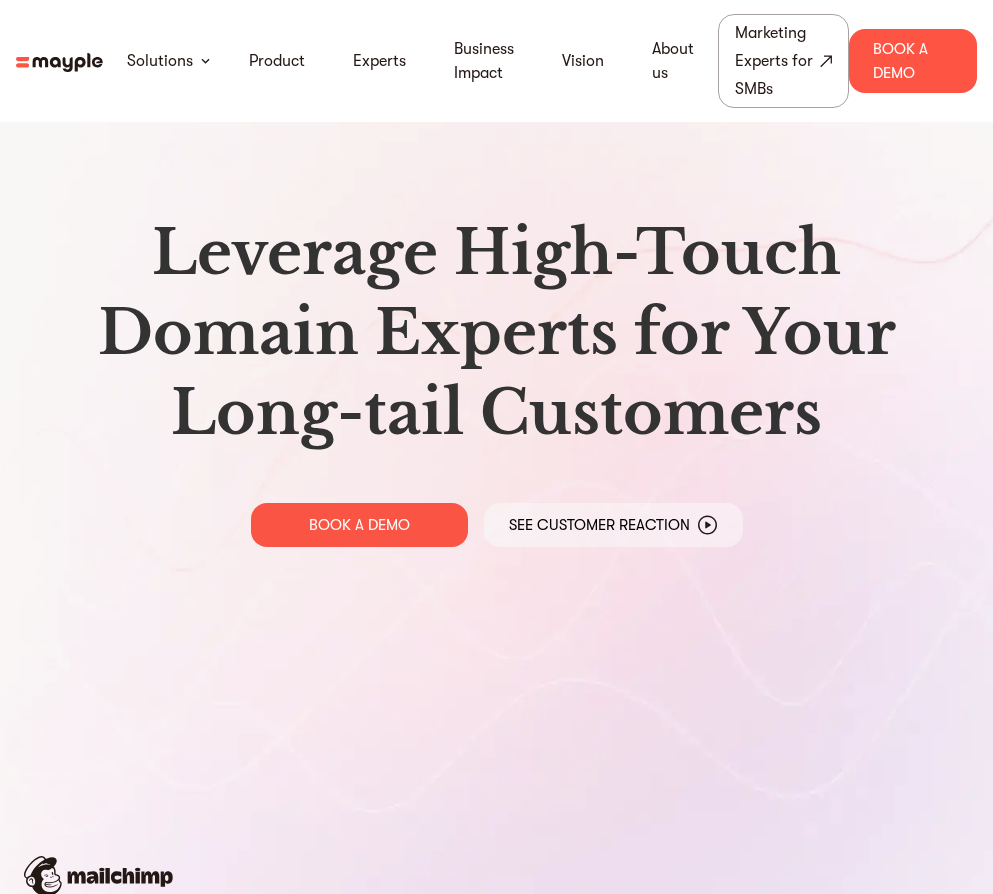scroll, scrollTop: 0, scrollLeft: 0, axis: both 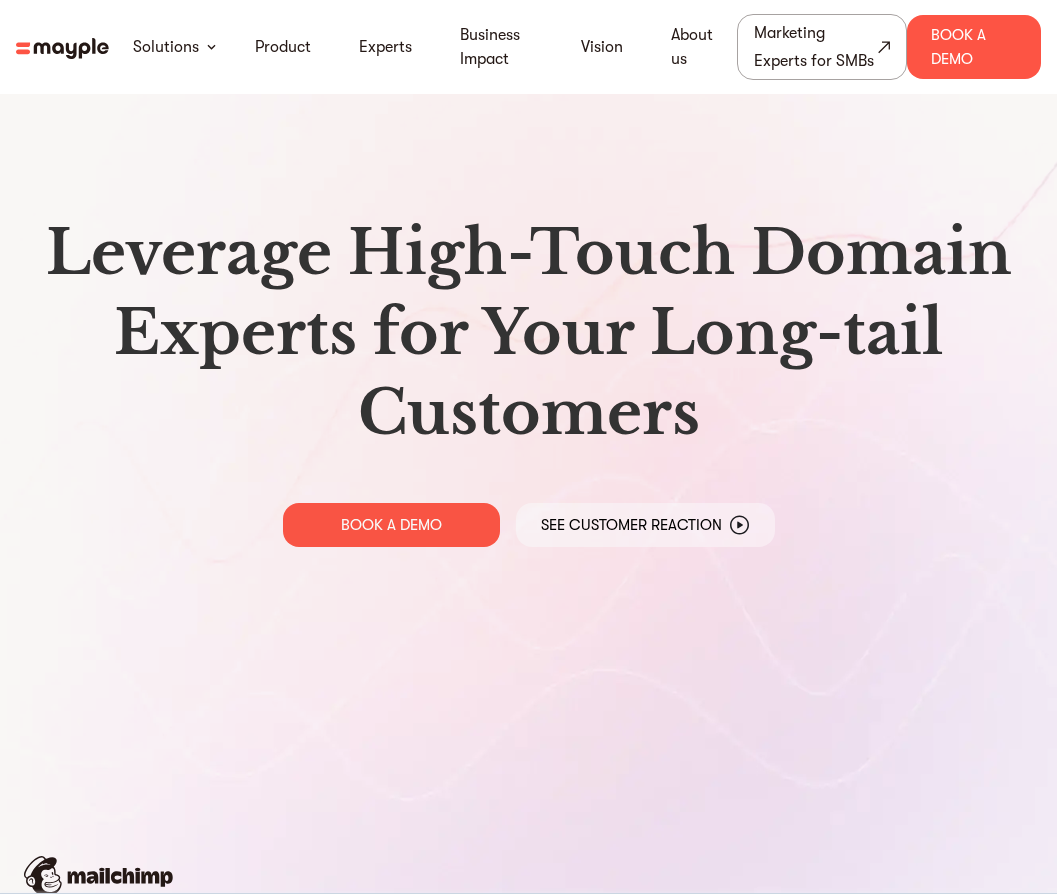 click on "Leverage High-Touch Domain Experts for Your Long-tail Customers" at bounding box center [528, 333] 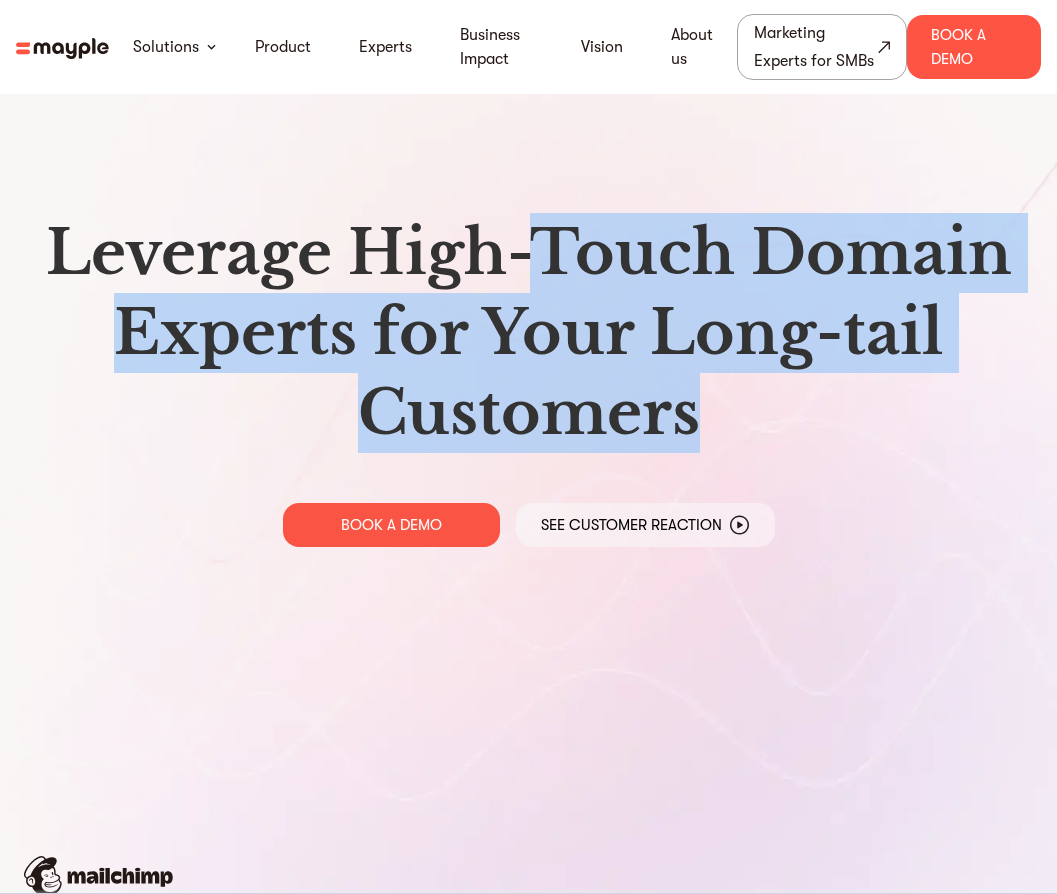 drag, startPoint x: 555, startPoint y: 231, endPoint x: 498, endPoint y: 379, distance: 158.59697 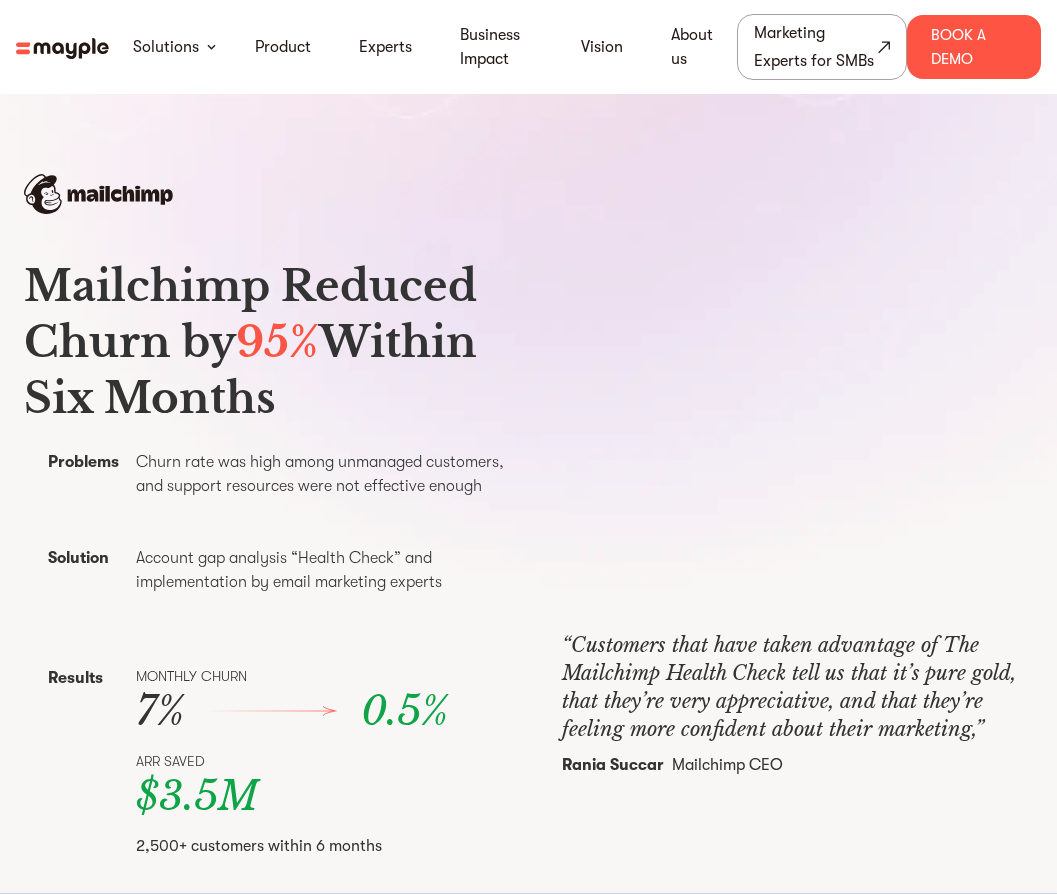 scroll, scrollTop: 968, scrollLeft: 0, axis: vertical 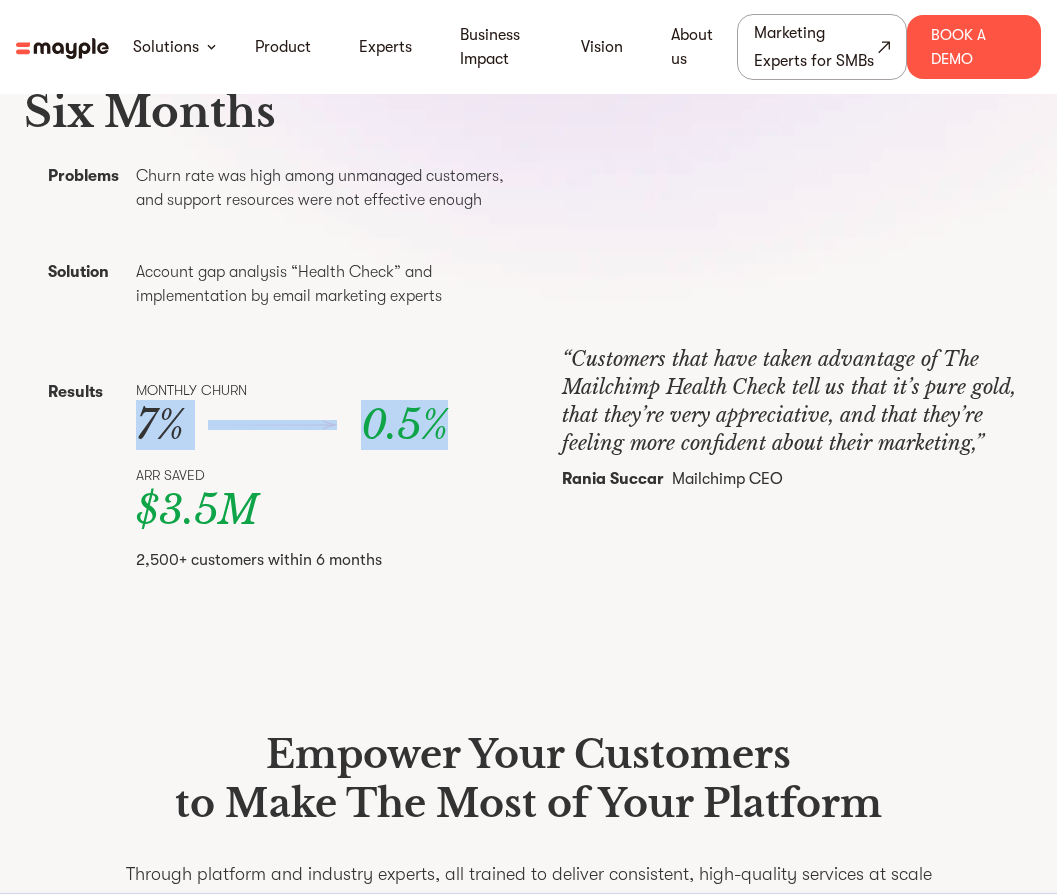 drag, startPoint x: 142, startPoint y: 423, endPoint x: 465, endPoint y: 420, distance: 323.01395 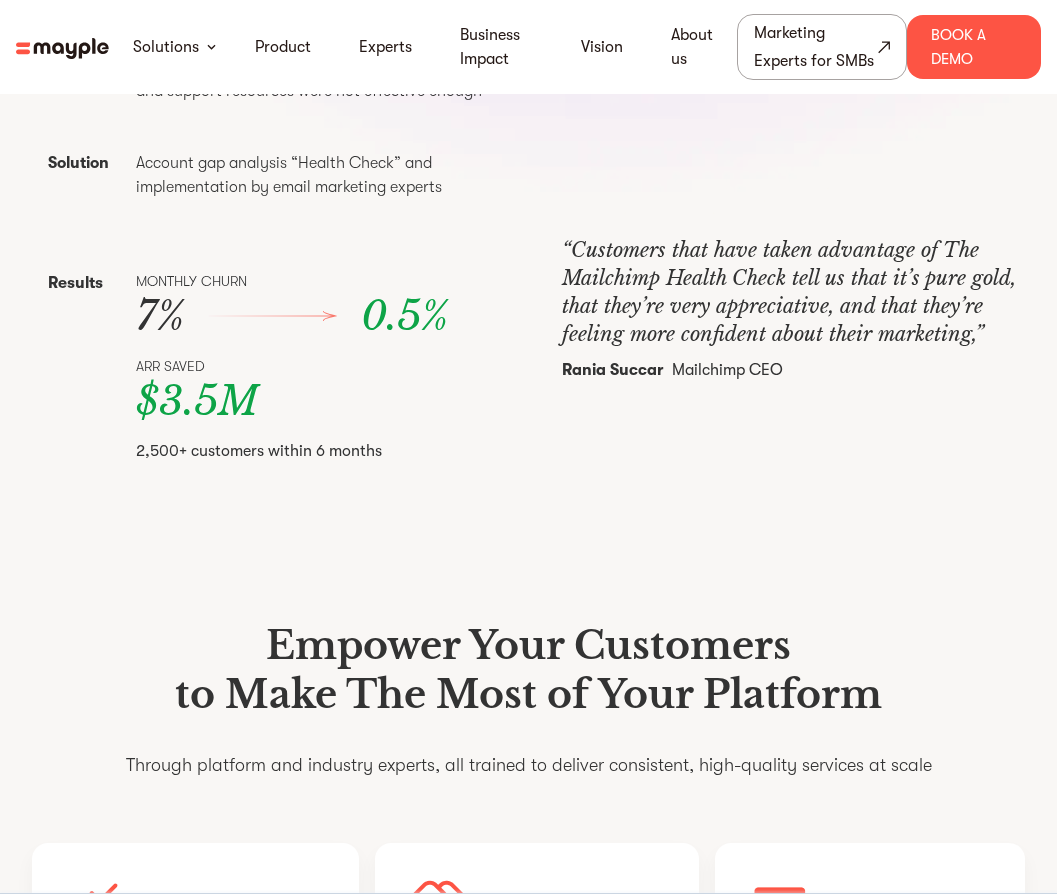 scroll, scrollTop: 1083, scrollLeft: 0, axis: vertical 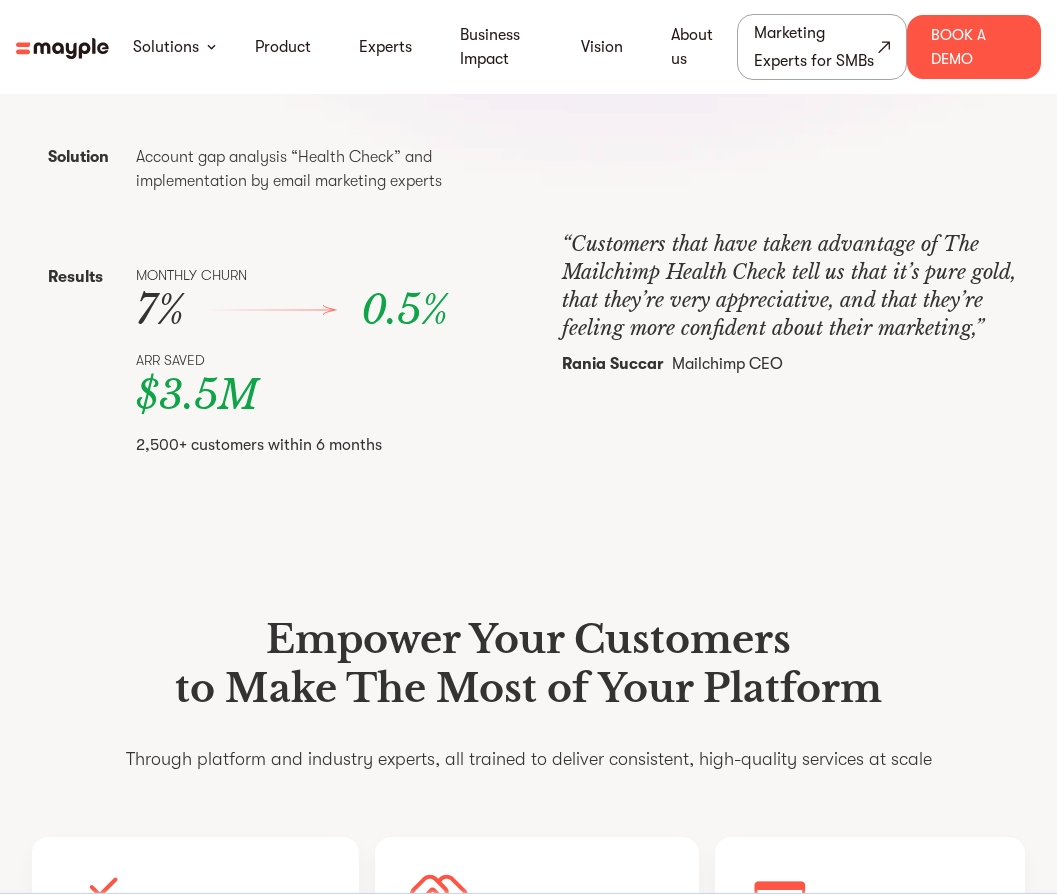 click on "2,500+ customers within 6 months" at bounding box center [313, 445] 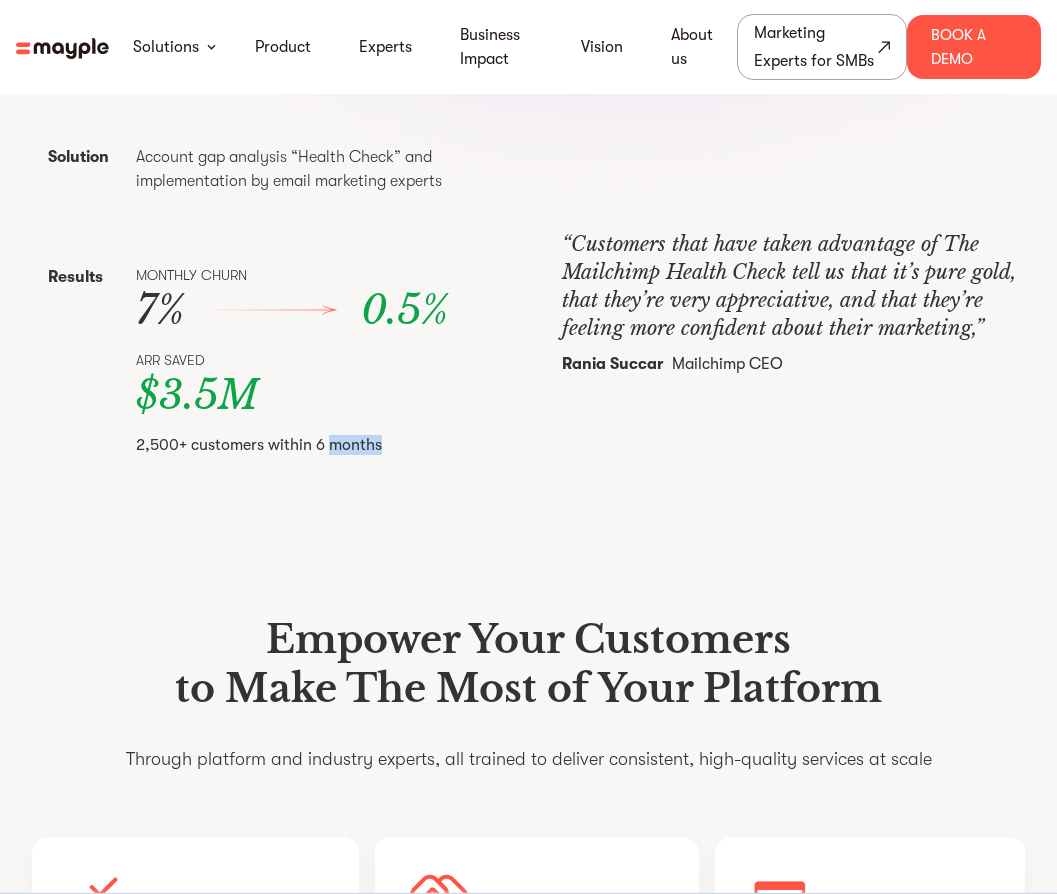 click on "2,500+ customers within 6 months" at bounding box center (313, 445) 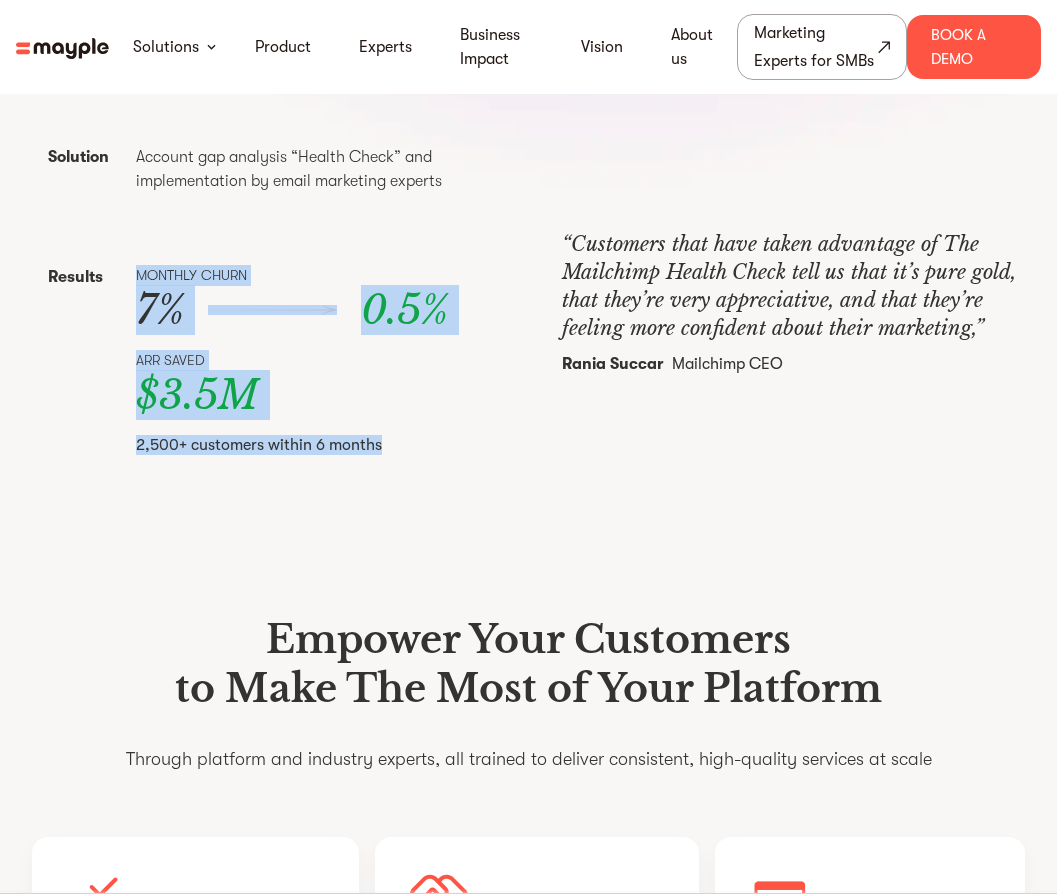 drag, startPoint x: 359, startPoint y: 439, endPoint x: 167, endPoint y: 242, distance: 275.08725 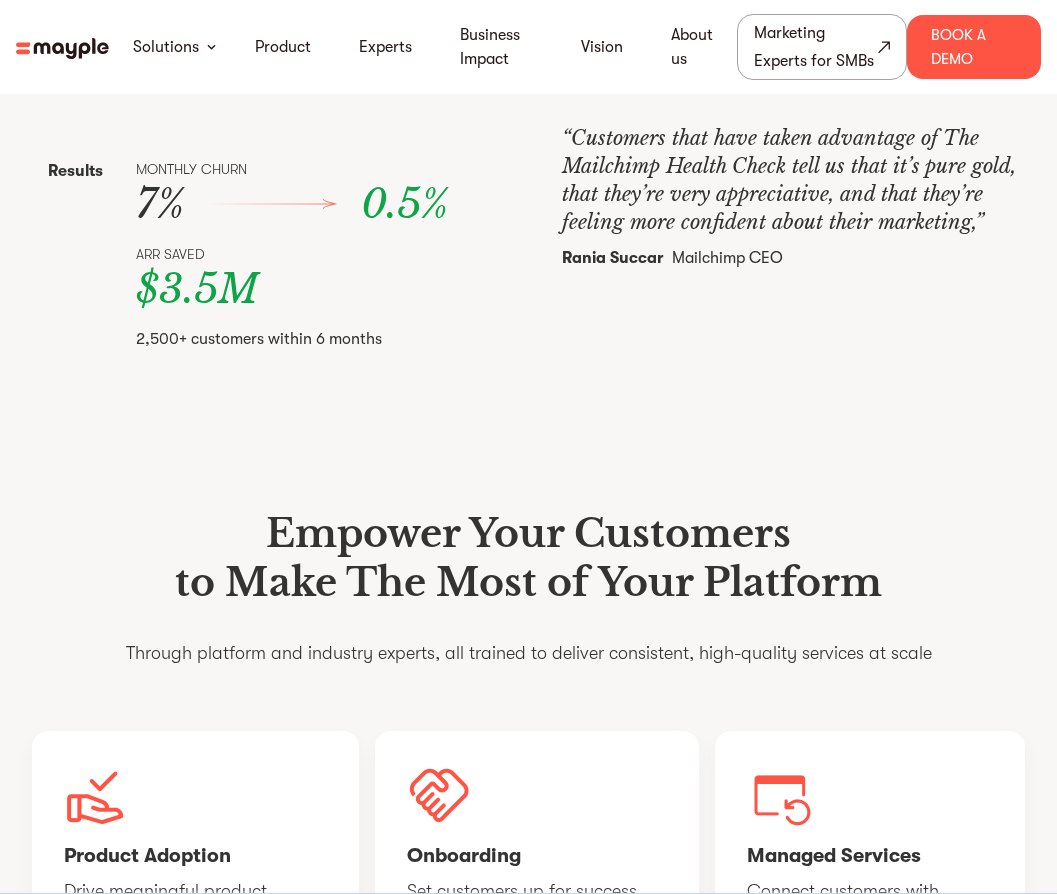 scroll, scrollTop: 1192, scrollLeft: 0, axis: vertical 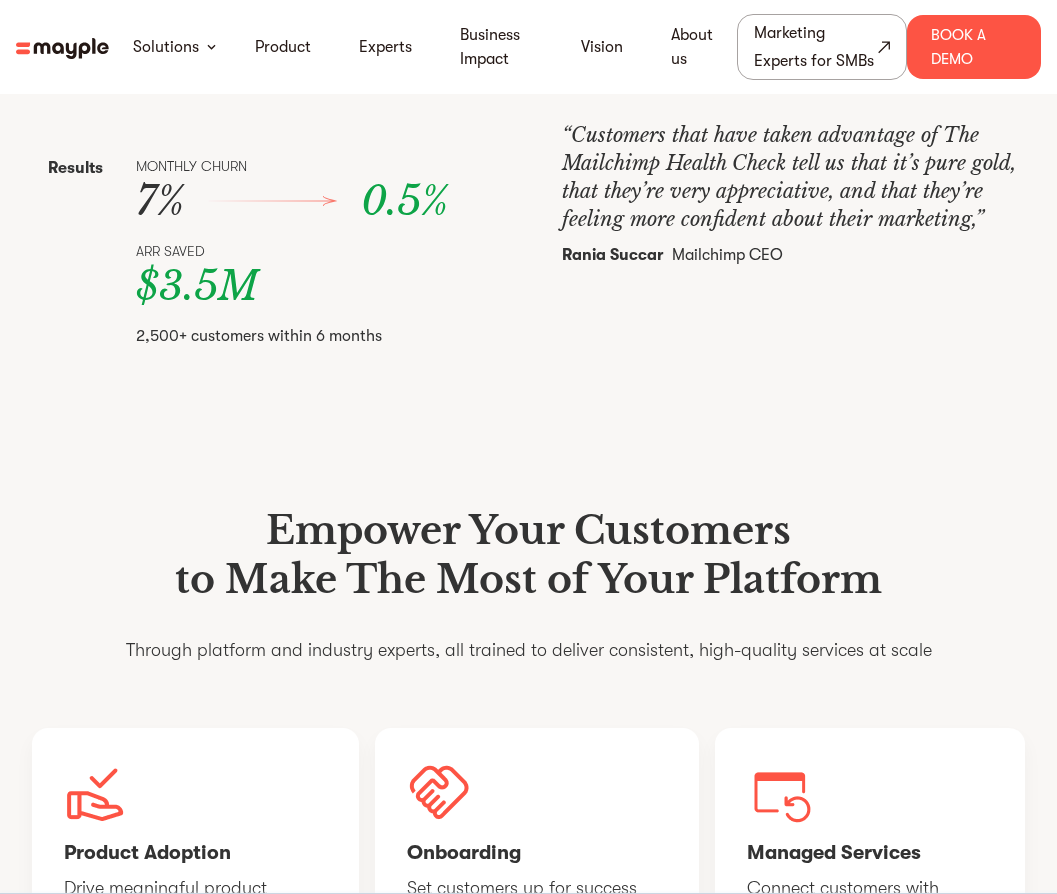 click on "Results" at bounding box center (88, 168) 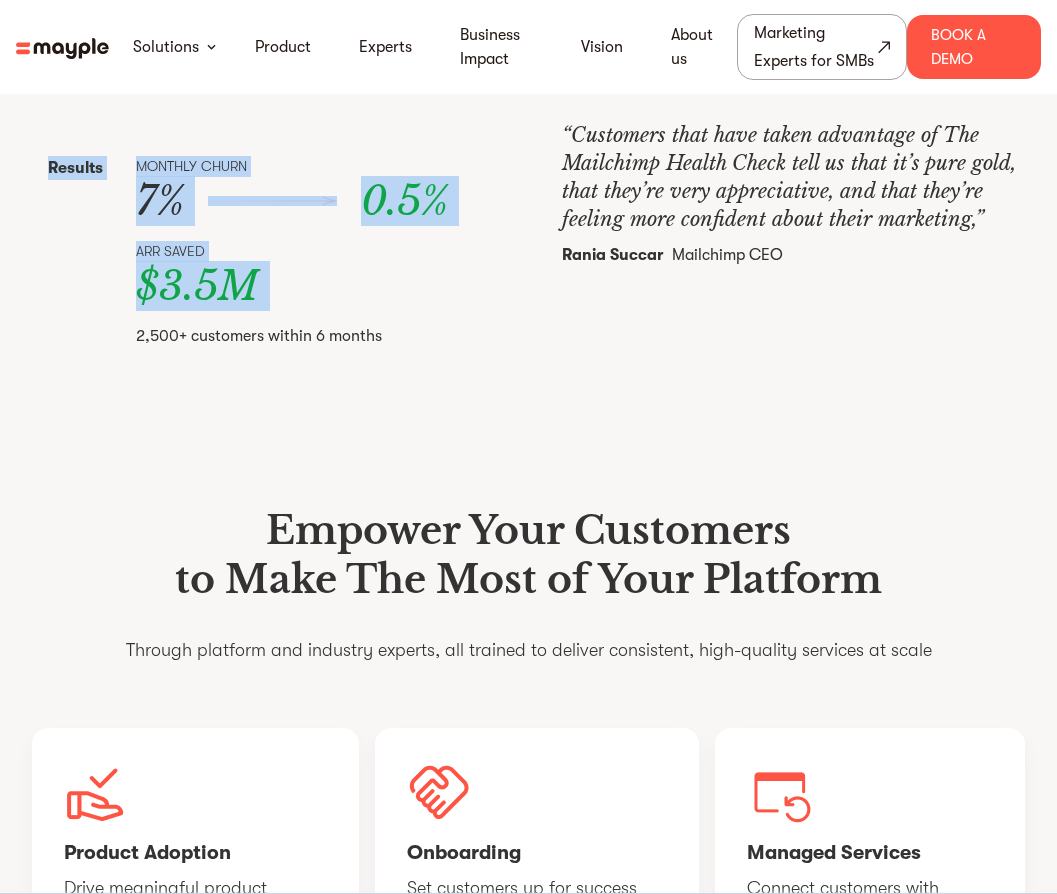 drag, startPoint x: 78, startPoint y: 161, endPoint x: 418, endPoint y: 309, distance: 370.8153 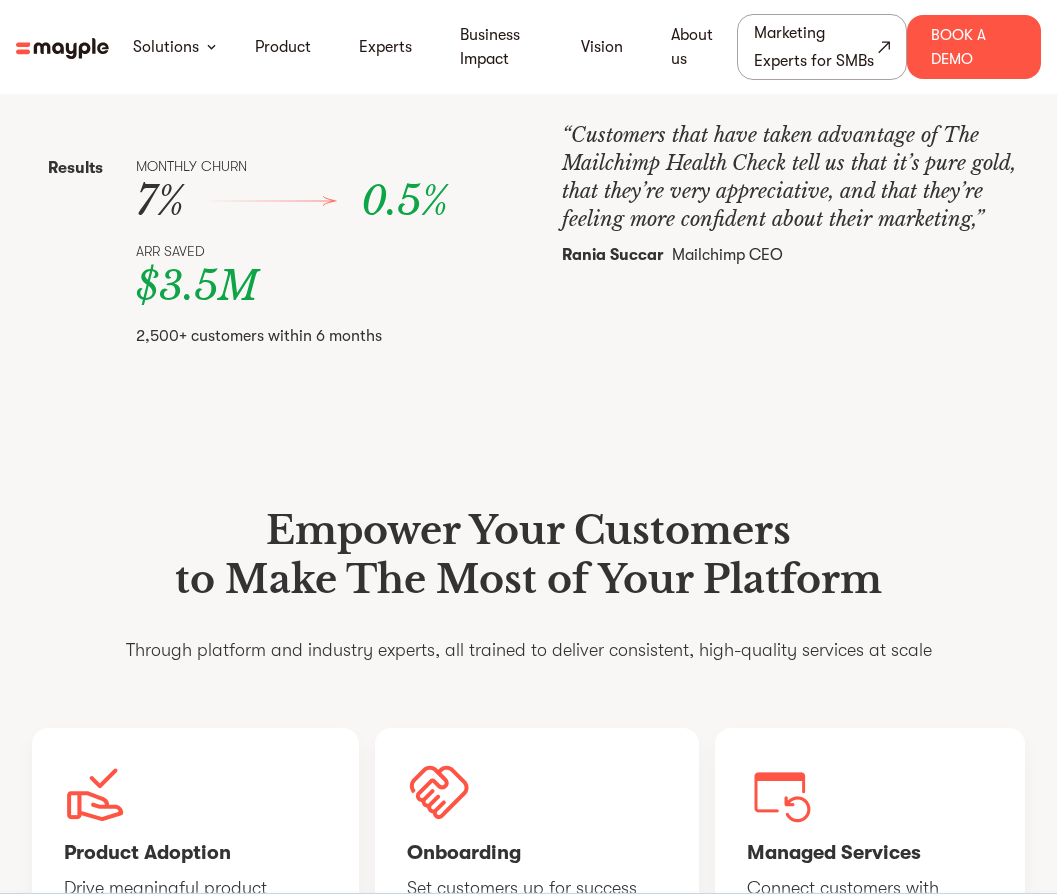 click on "2,500+ customers within 6 months" at bounding box center [313, 336] 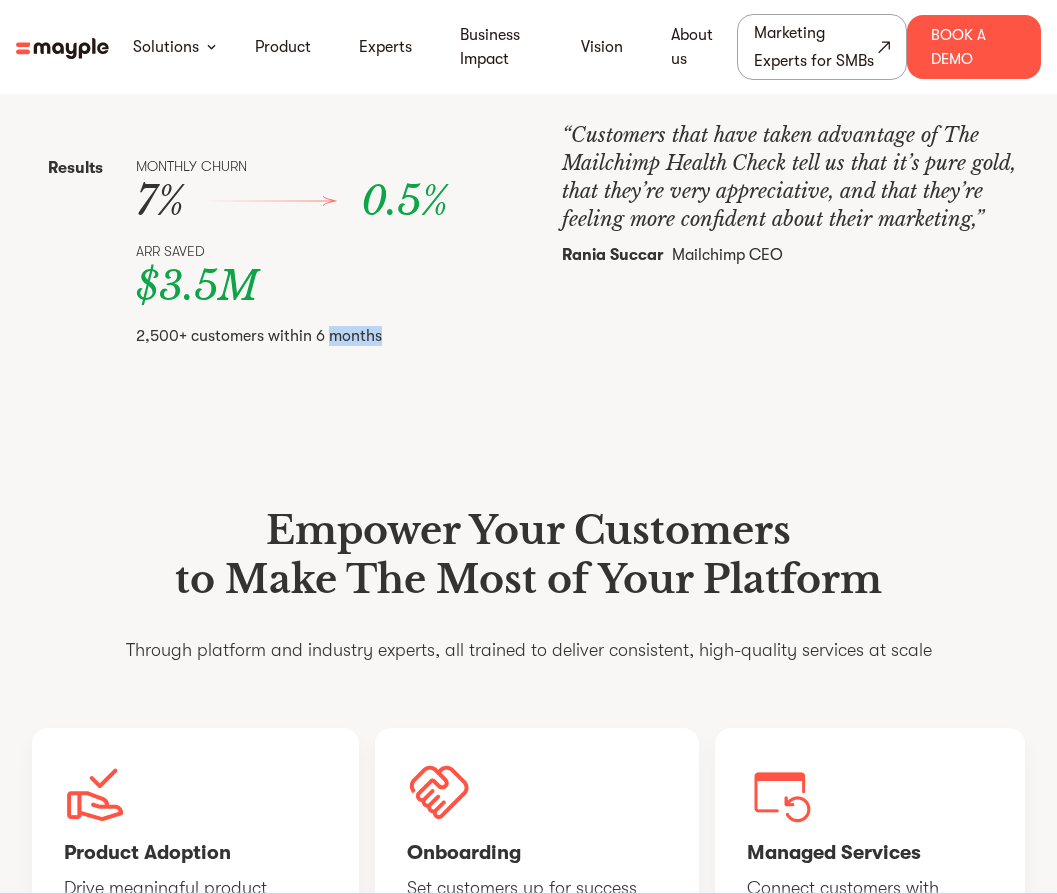 click on "2,500+ customers within 6 months" at bounding box center (313, 336) 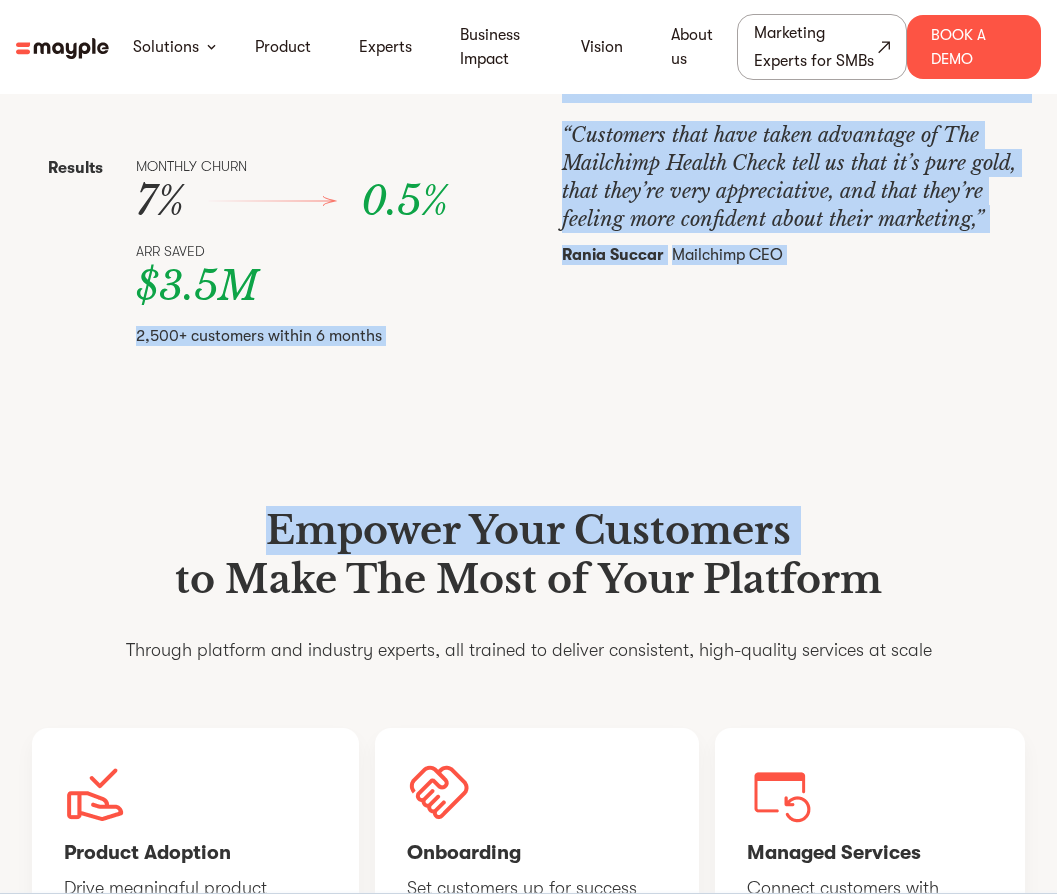 drag, startPoint x: 352, startPoint y: 344, endPoint x: 507, endPoint y: 511, distance: 227.84644 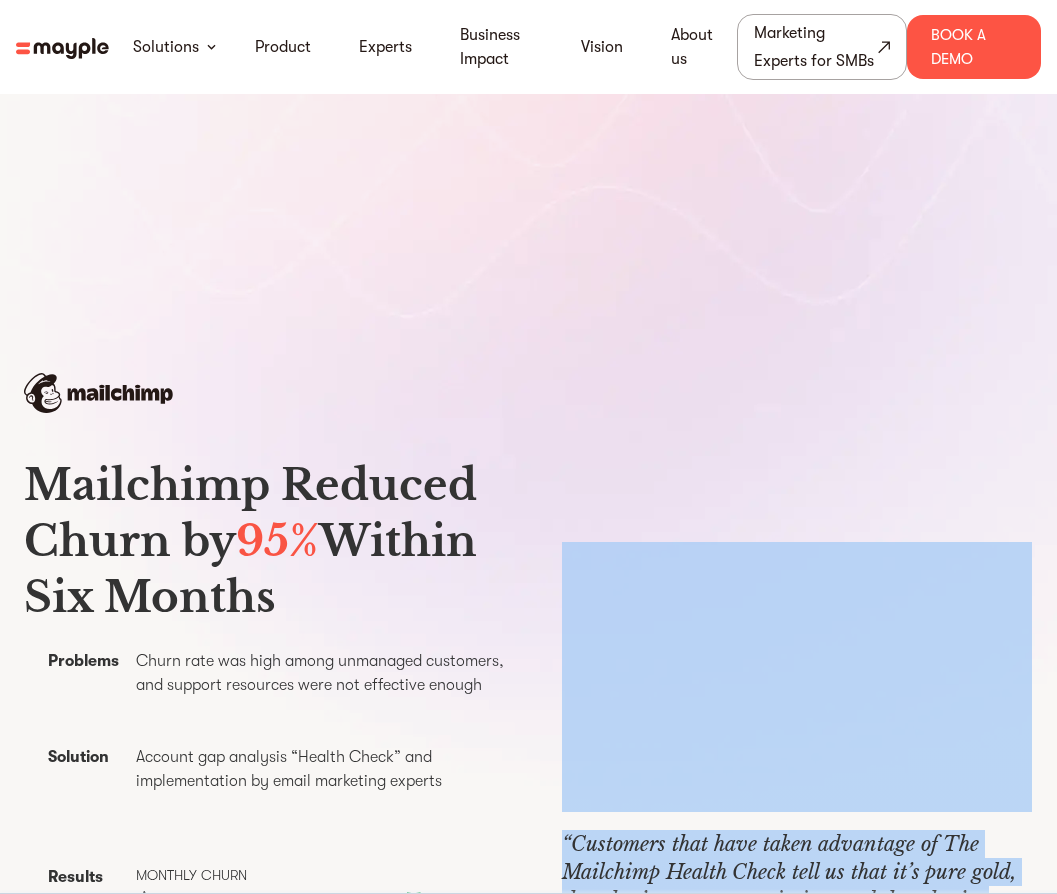 scroll, scrollTop: 0, scrollLeft: 0, axis: both 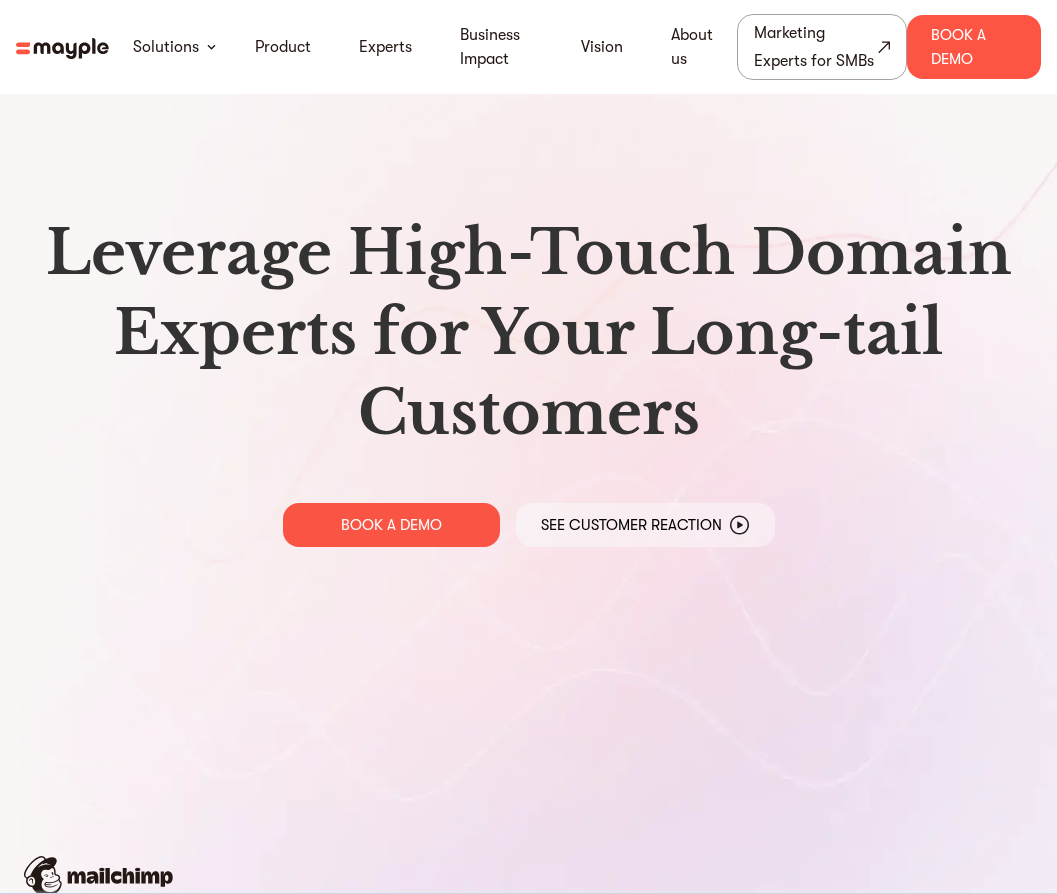 click on "Leverage High-Touch Domain Experts for Your Long-tail Customers" at bounding box center (528, 333) 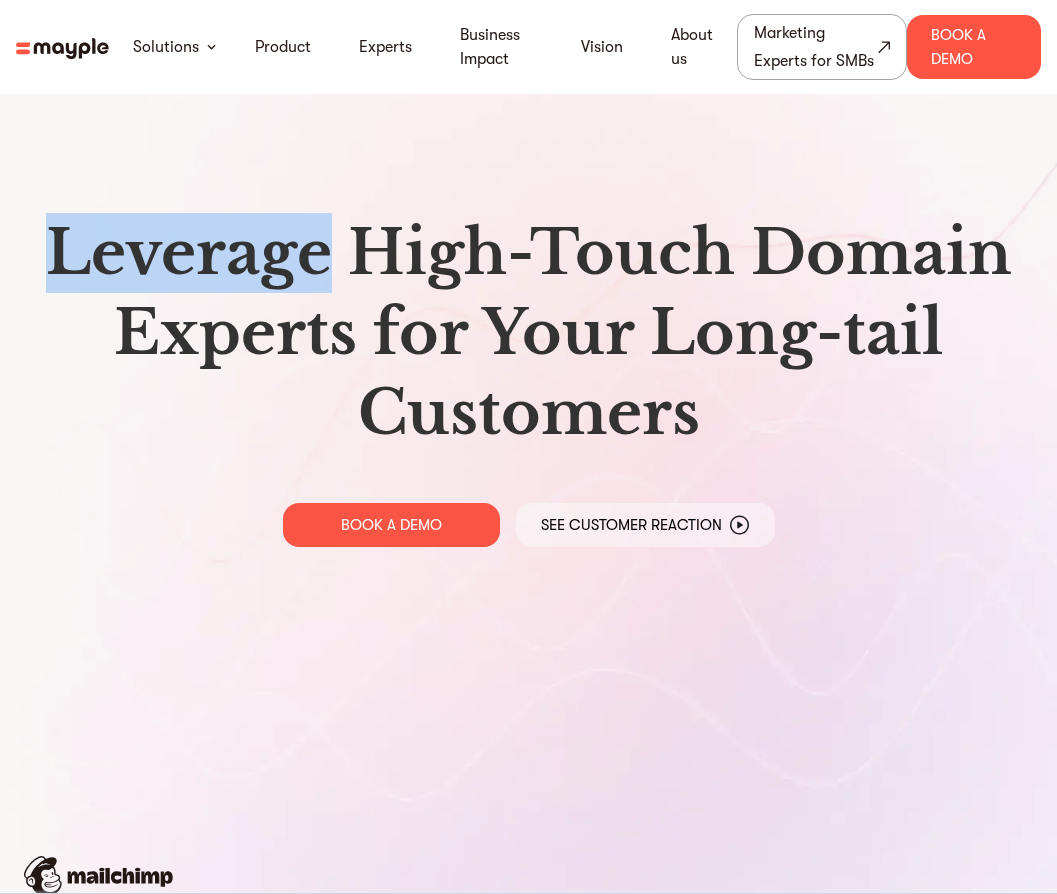 click on "Leverage High-Touch Domain Experts for Your Long-tail Customers" at bounding box center [528, 333] 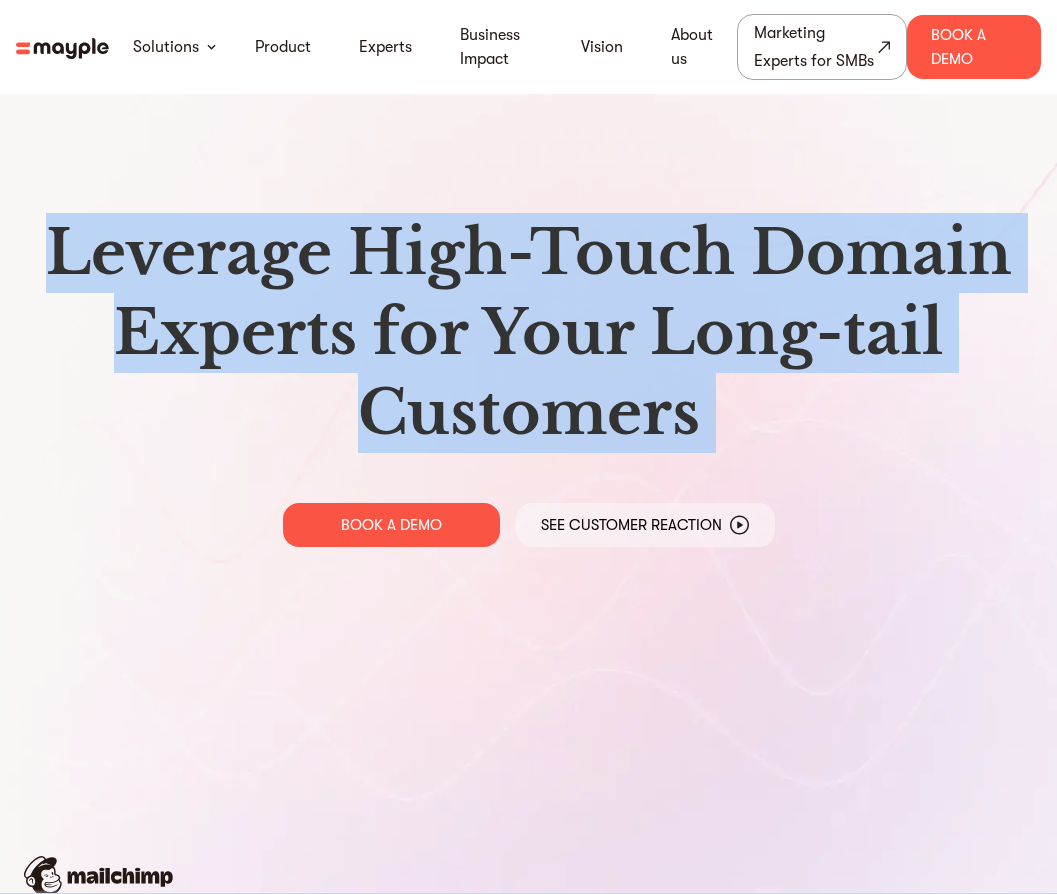 scroll, scrollTop: 10, scrollLeft: 0, axis: vertical 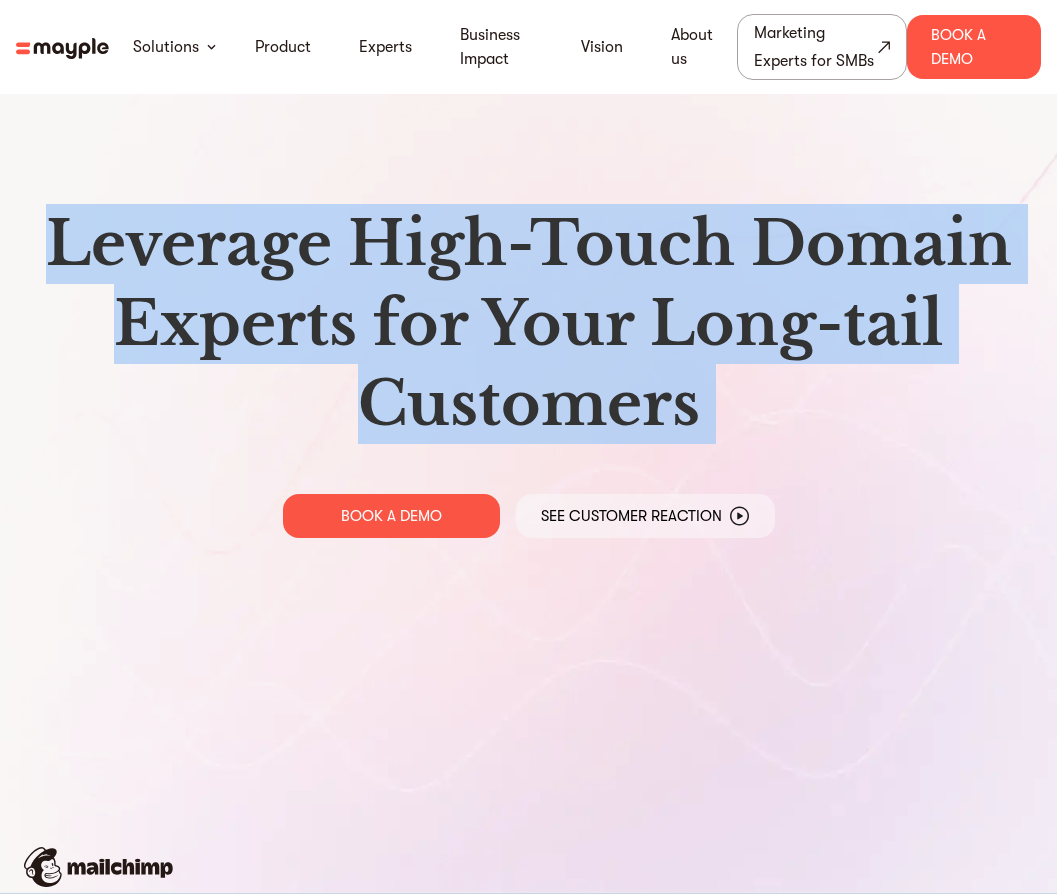 drag, startPoint x: 65, startPoint y: 218, endPoint x: 666, endPoint y: 354, distance: 616.19556 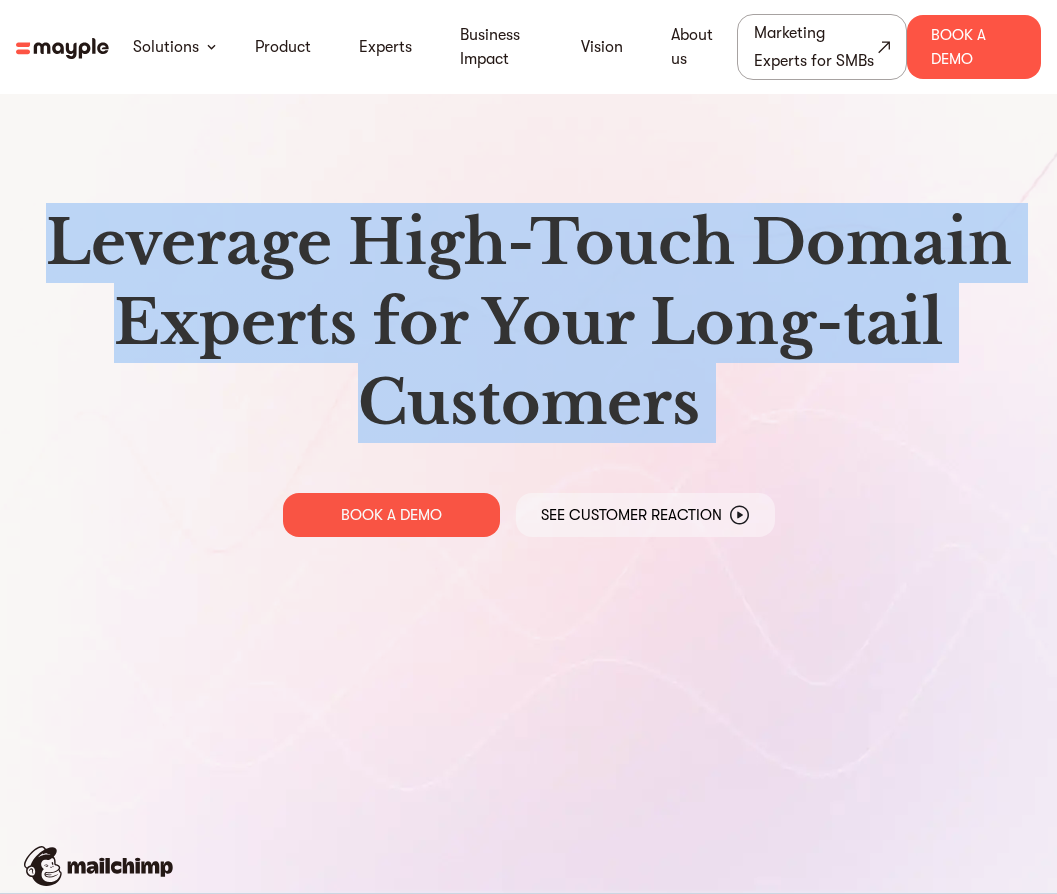 click on "Leverage High-Touch Domain Experts for Your Long-tail Customers" at bounding box center (528, 323) 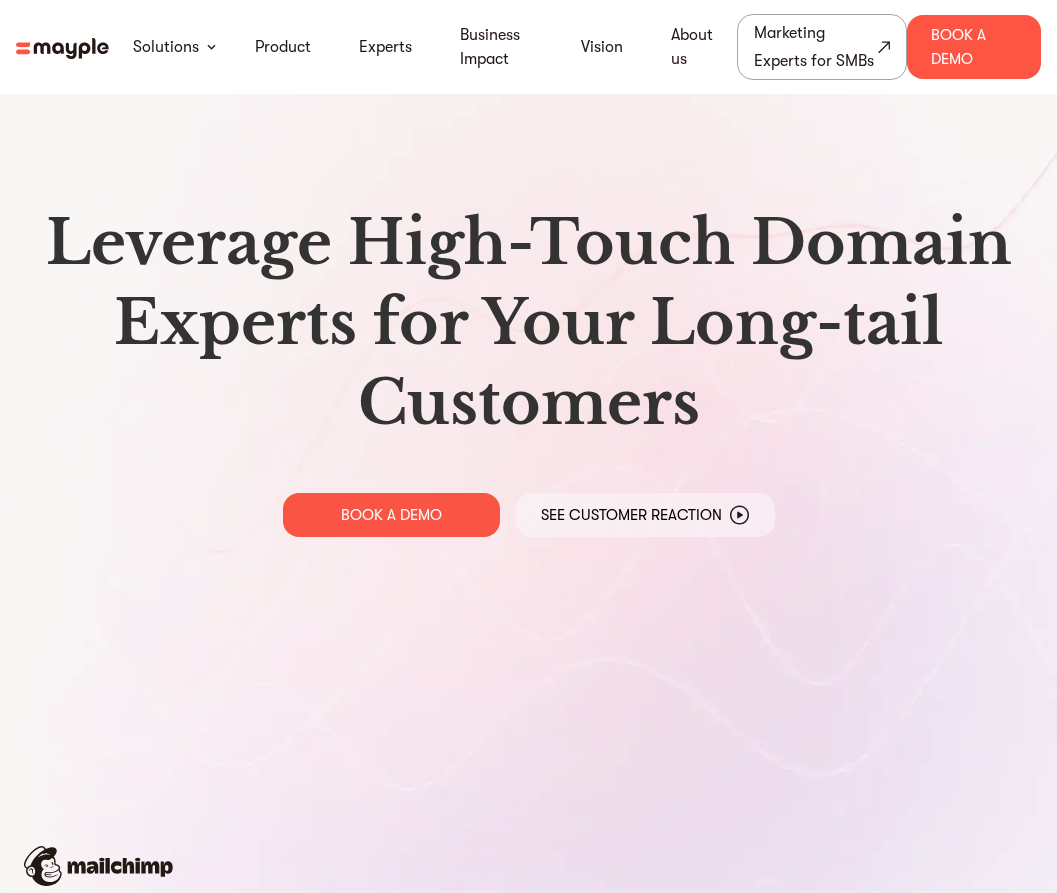 click on "Leverage High-Touch Domain Experts for Your Long-tail Customers" at bounding box center [528, 323] 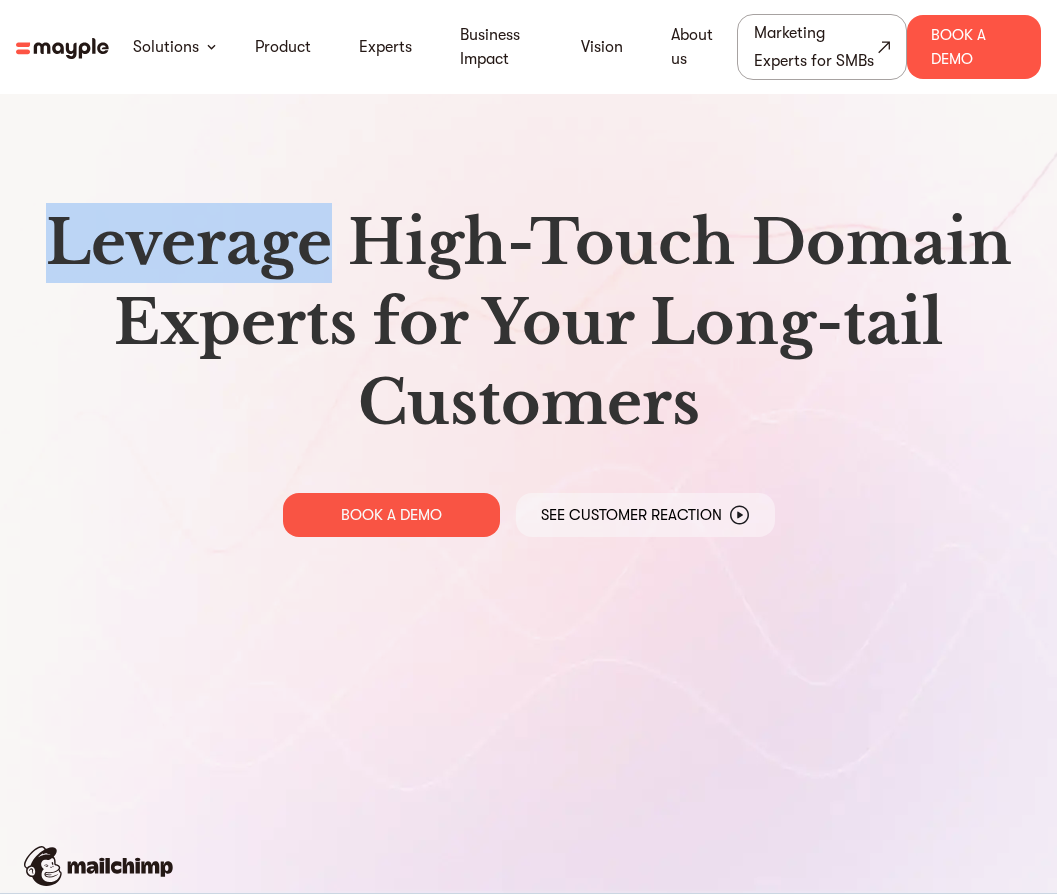 click on "Leverage High-Touch Domain Experts for Your Long-tail Customers" at bounding box center (528, 323) 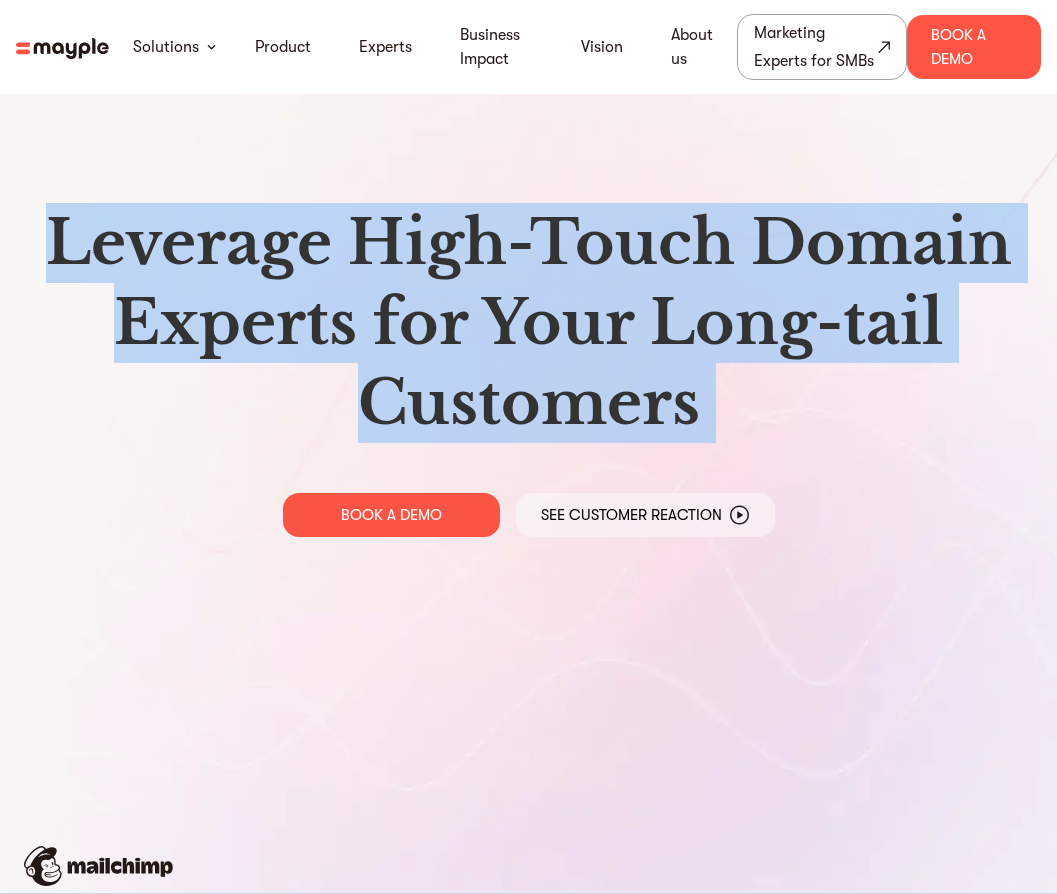 click on "Leverage High-Touch Domain Experts for Your Long-tail Customers" at bounding box center [528, 323] 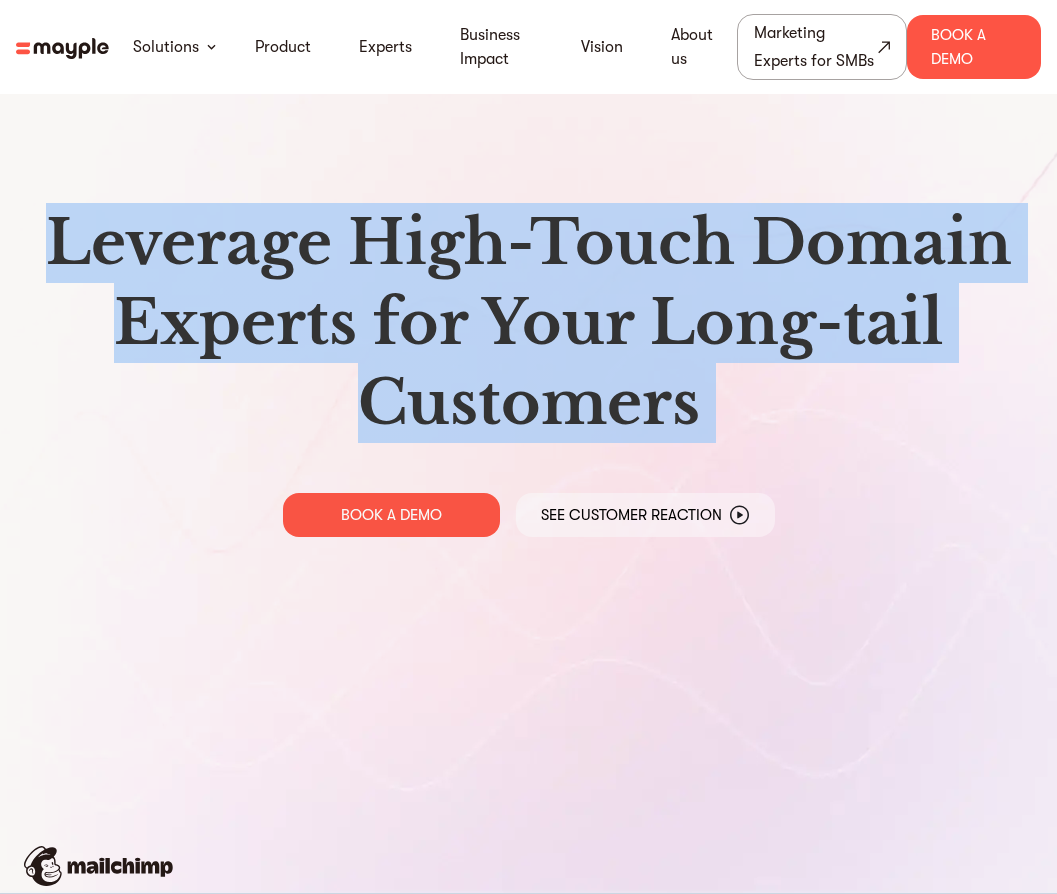 click on "Leverage High-Touch Domain Experts for Your Long-tail Customers" at bounding box center [528, 323] 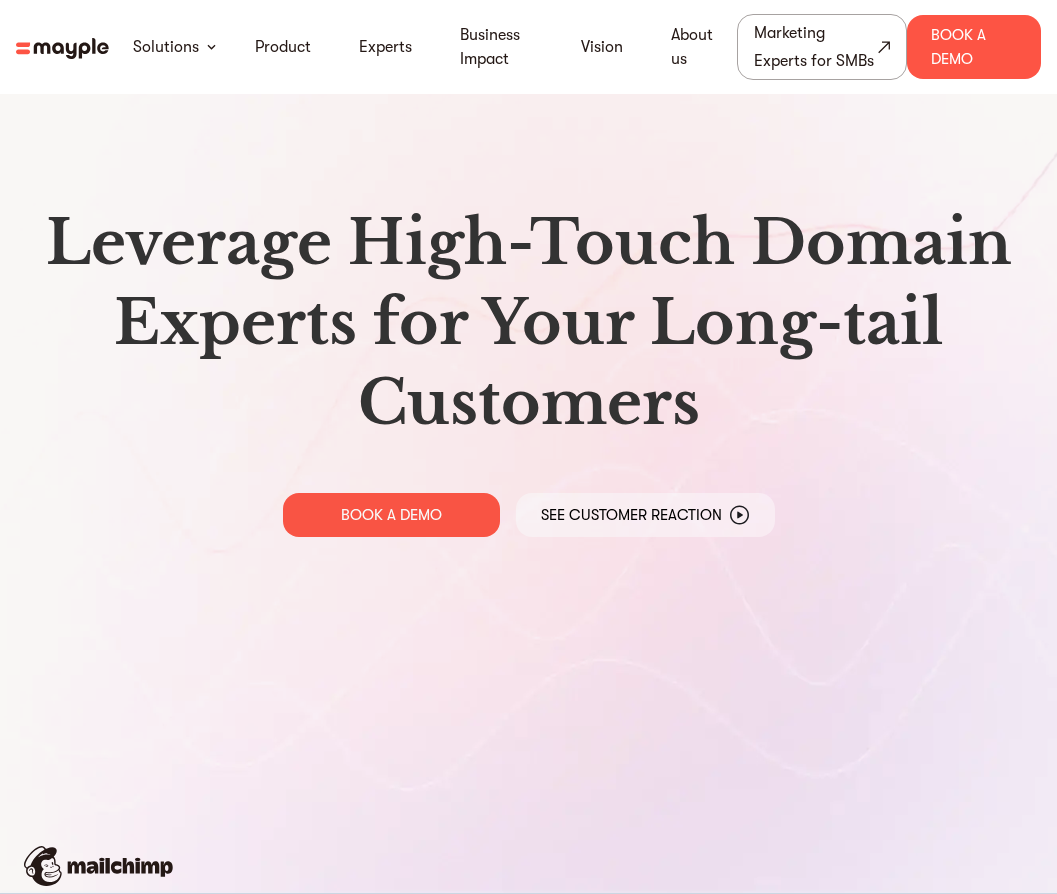 click on "Leverage High-Touch Domain Experts for Your Long-tail Customers" at bounding box center (528, 323) 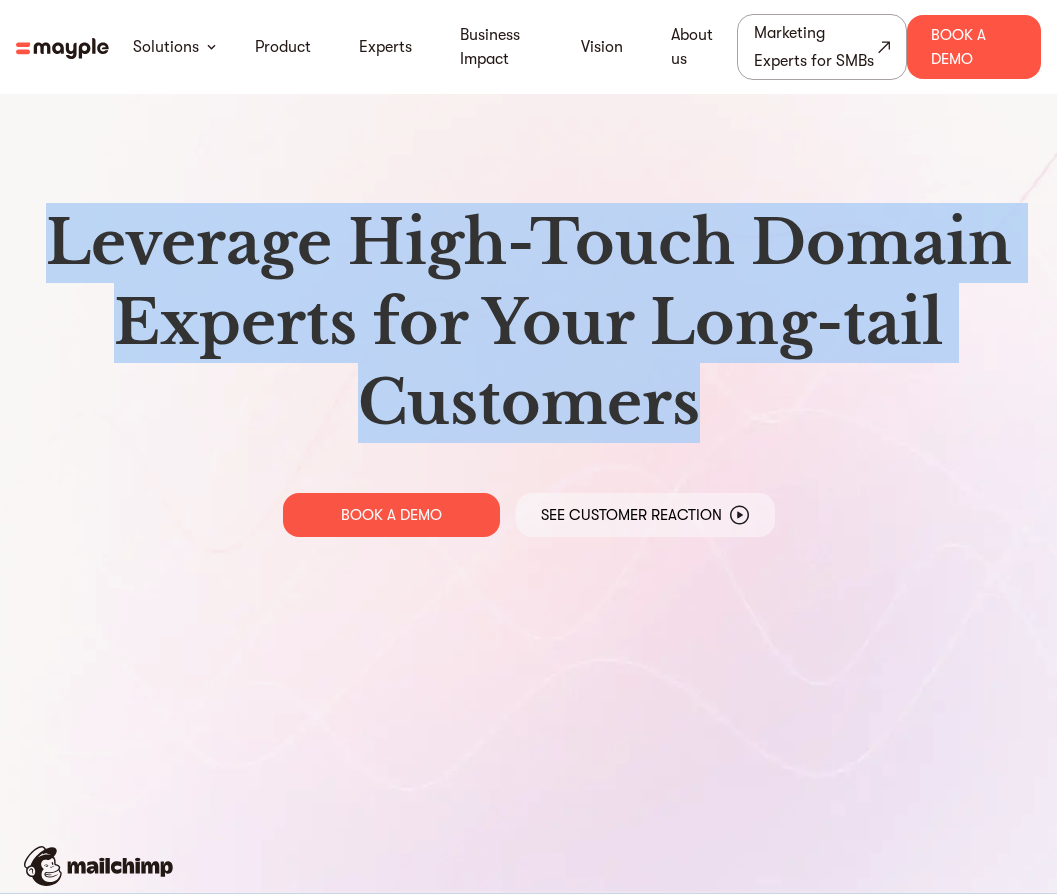 drag, startPoint x: 604, startPoint y: 381, endPoint x: 107, endPoint y: 240, distance: 516.61395 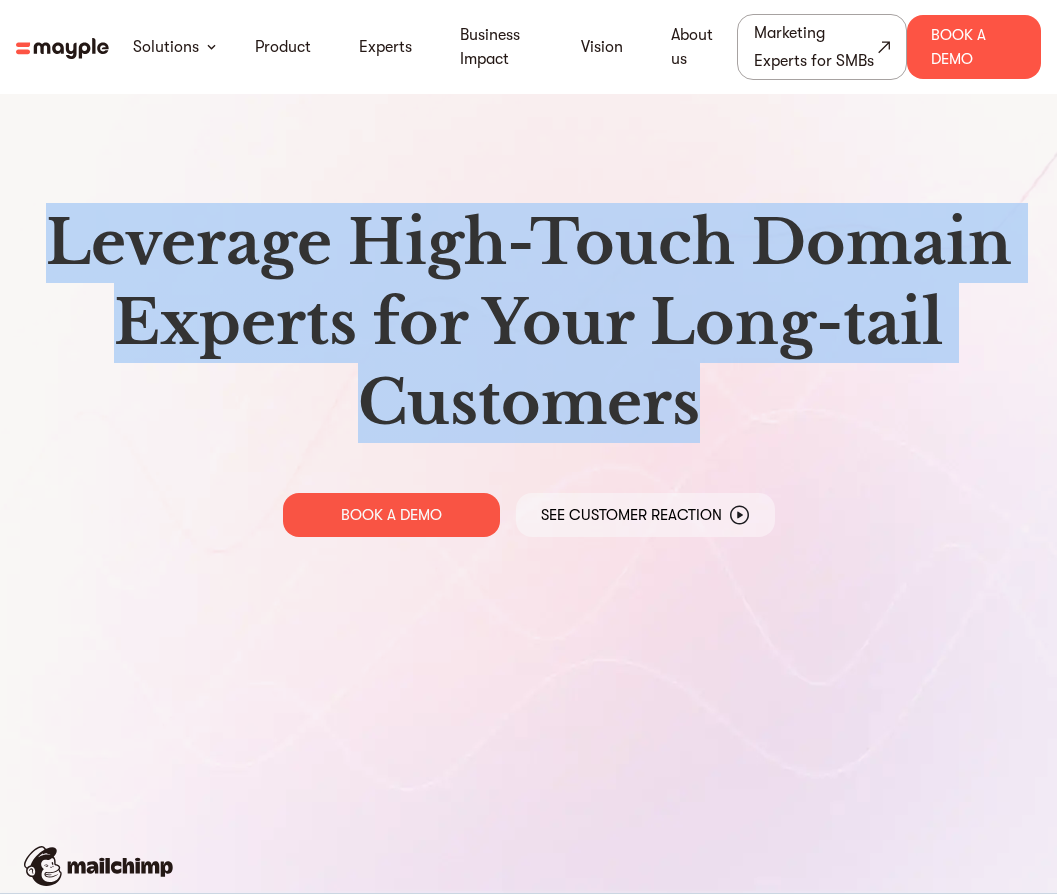 drag, startPoint x: 107, startPoint y: 240, endPoint x: 584, endPoint y: 387, distance: 499.13727 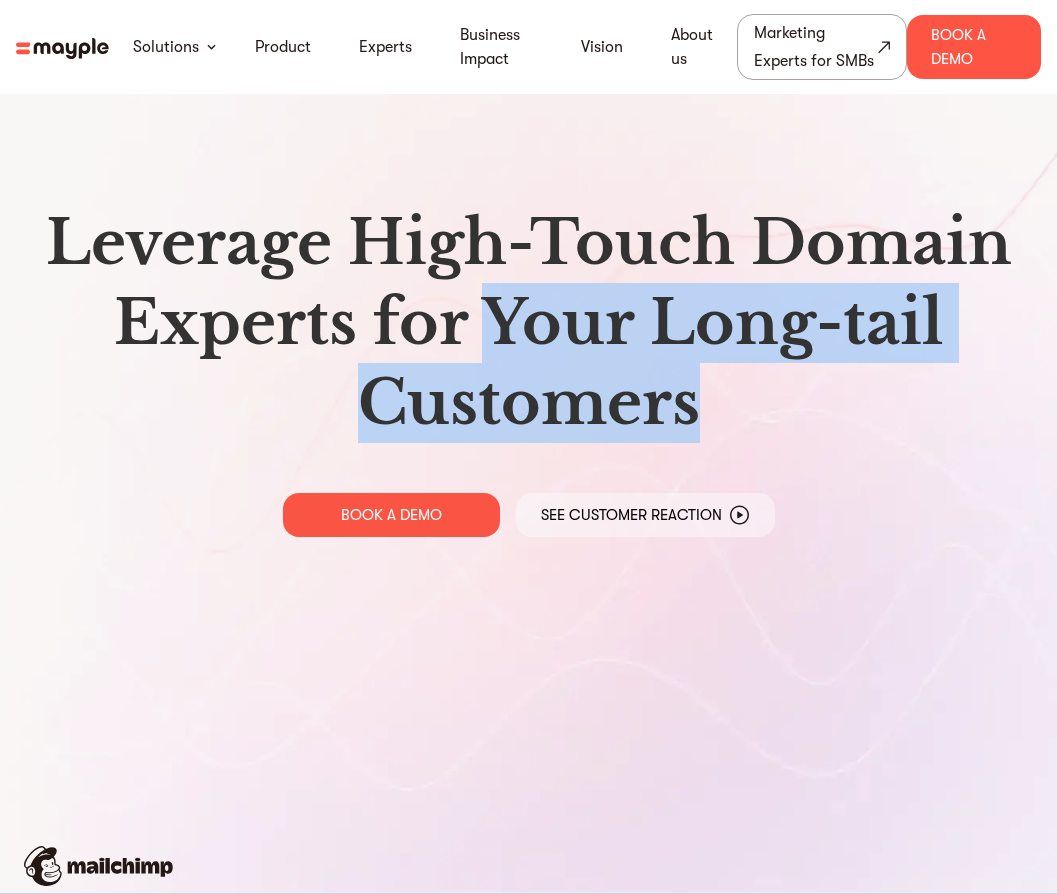 scroll, scrollTop: 9, scrollLeft: 0, axis: vertical 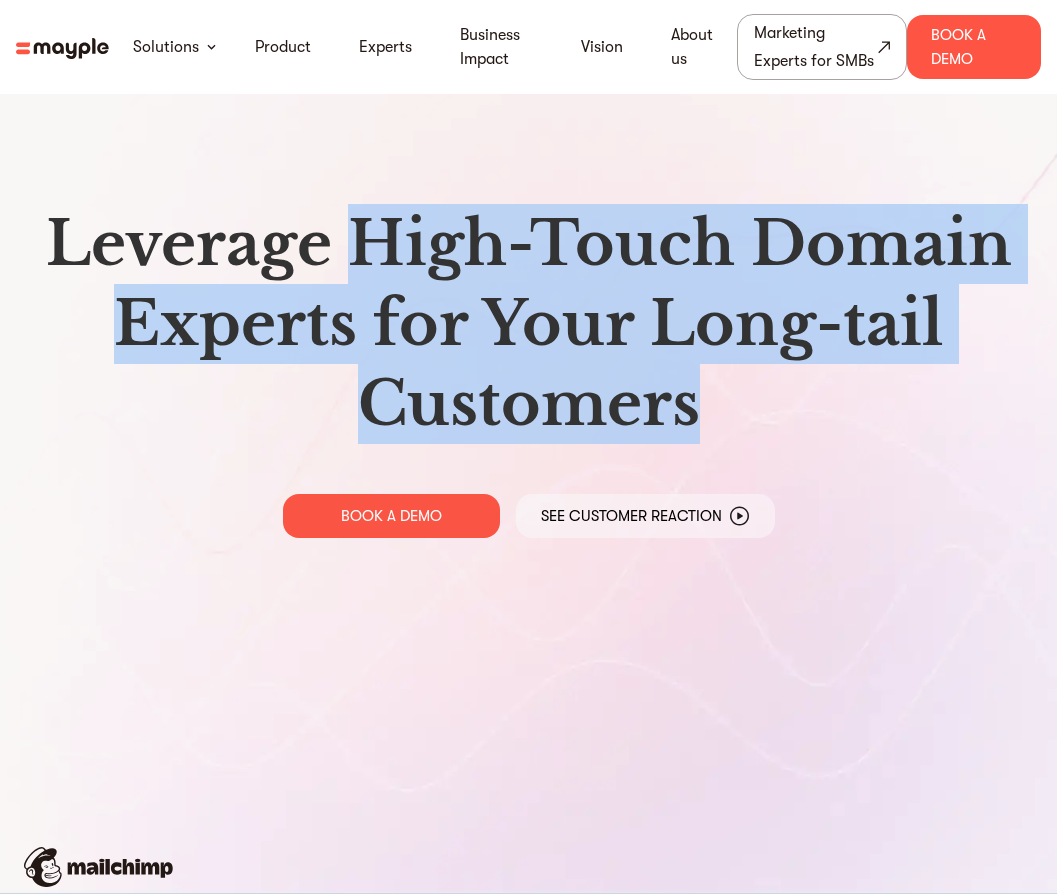 drag, startPoint x: 584, startPoint y: 387, endPoint x: 396, endPoint y: 246, distance: 235 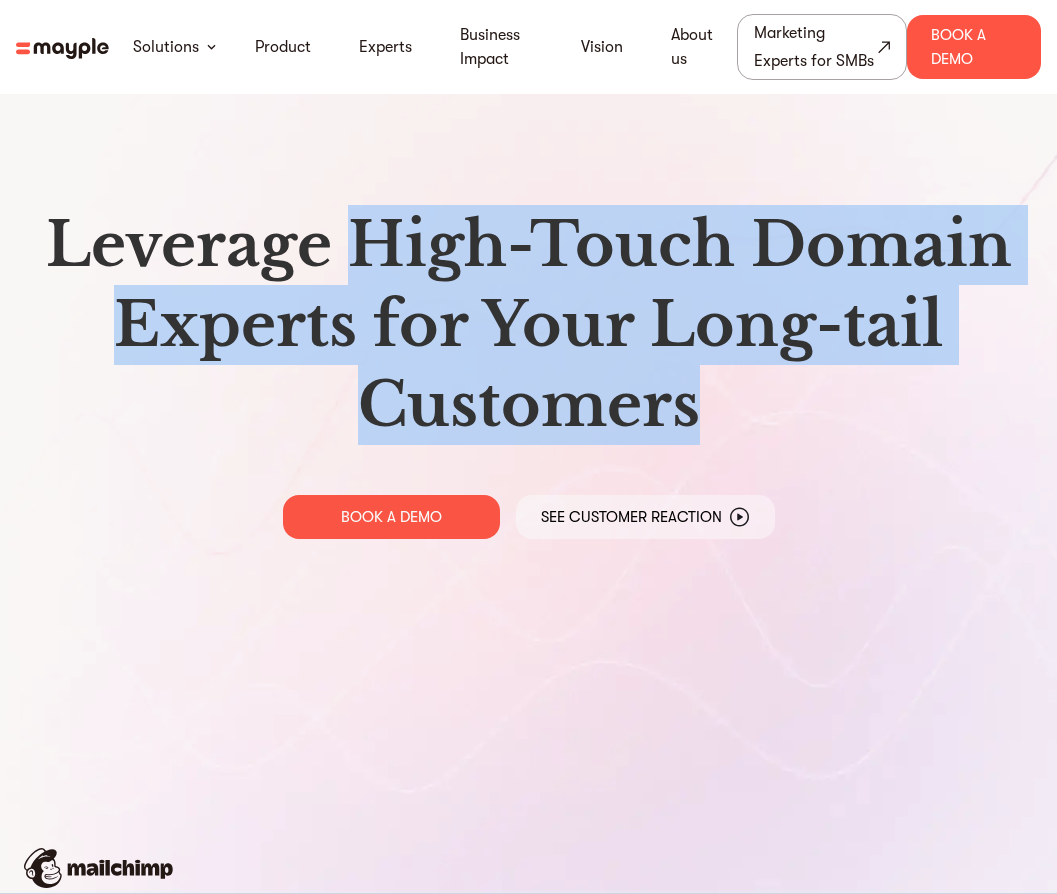 click on "Leverage High-Touch Domain Experts for Your Long-tail Customers" at bounding box center [528, 325] 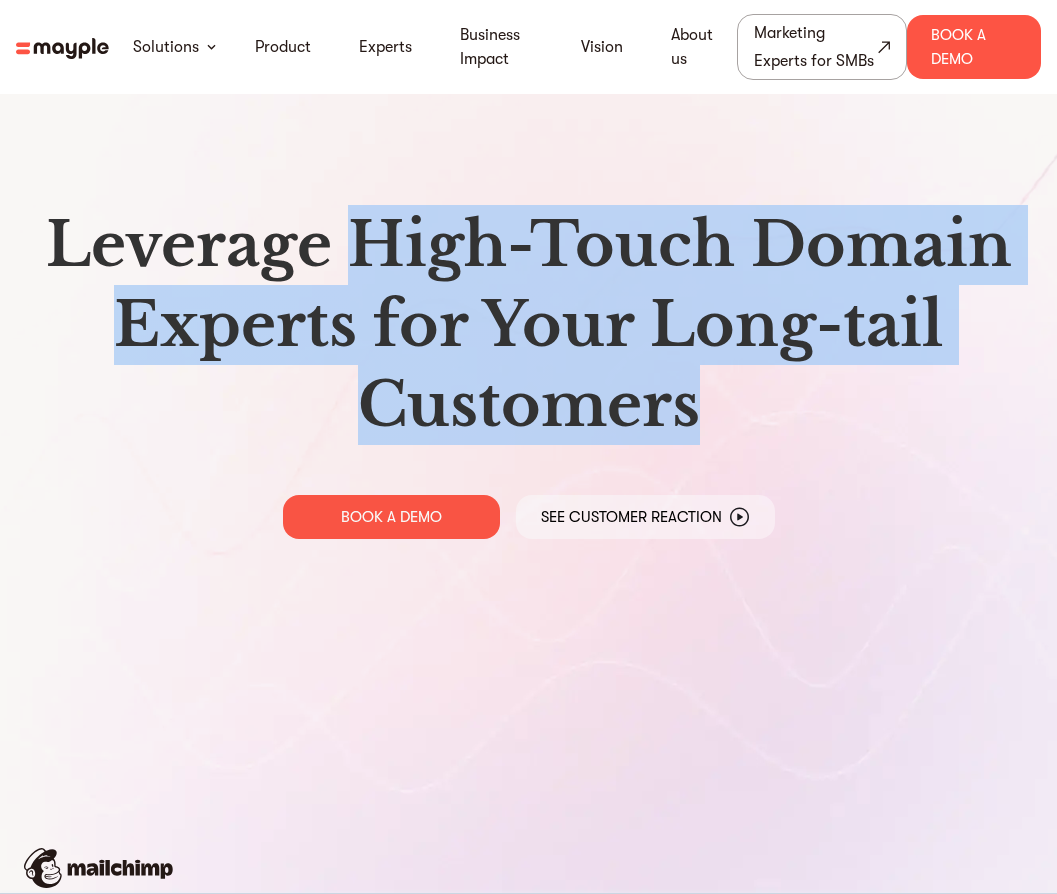 drag, startPoint x: 396, startPoint y: 246, endPoint x: 601, endPoint y: 384, distance: 247.12143 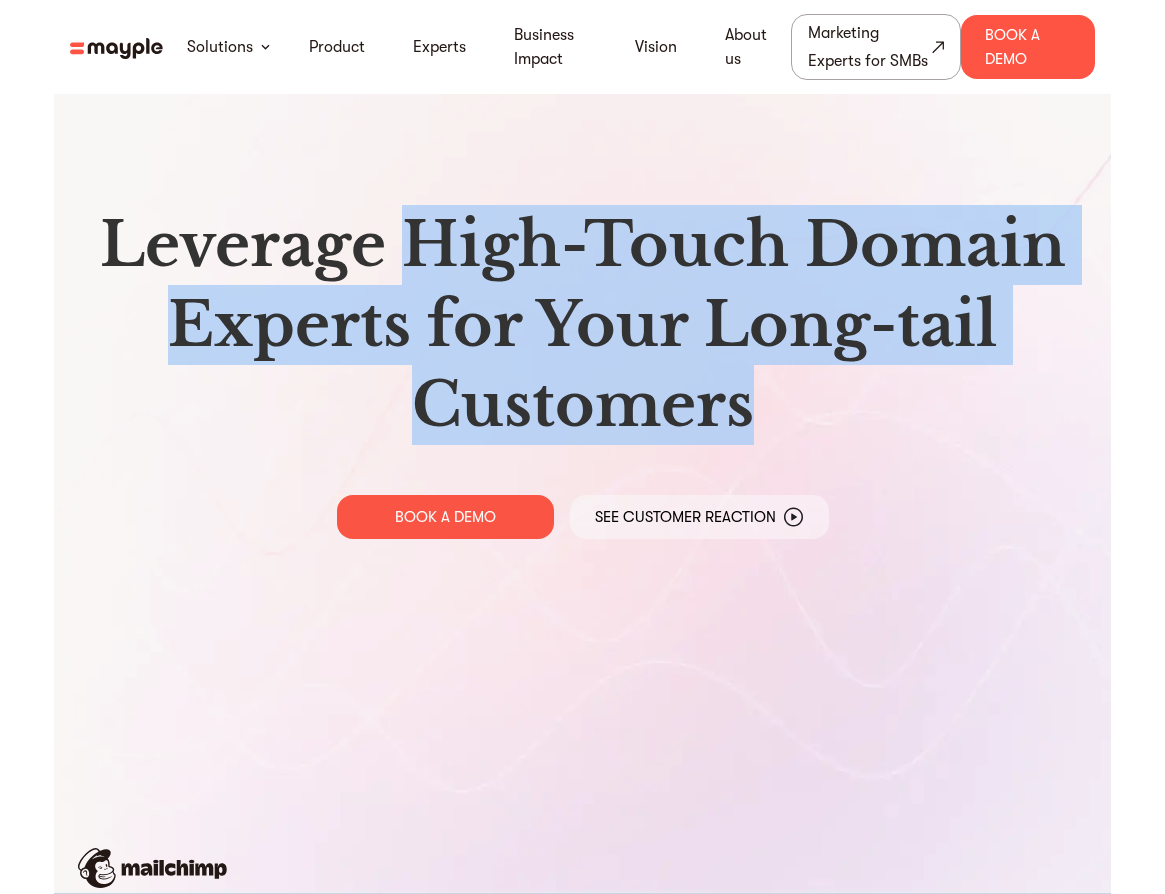 scroll, scrollTop: 13, scrollLeft: 0, axis: vertical 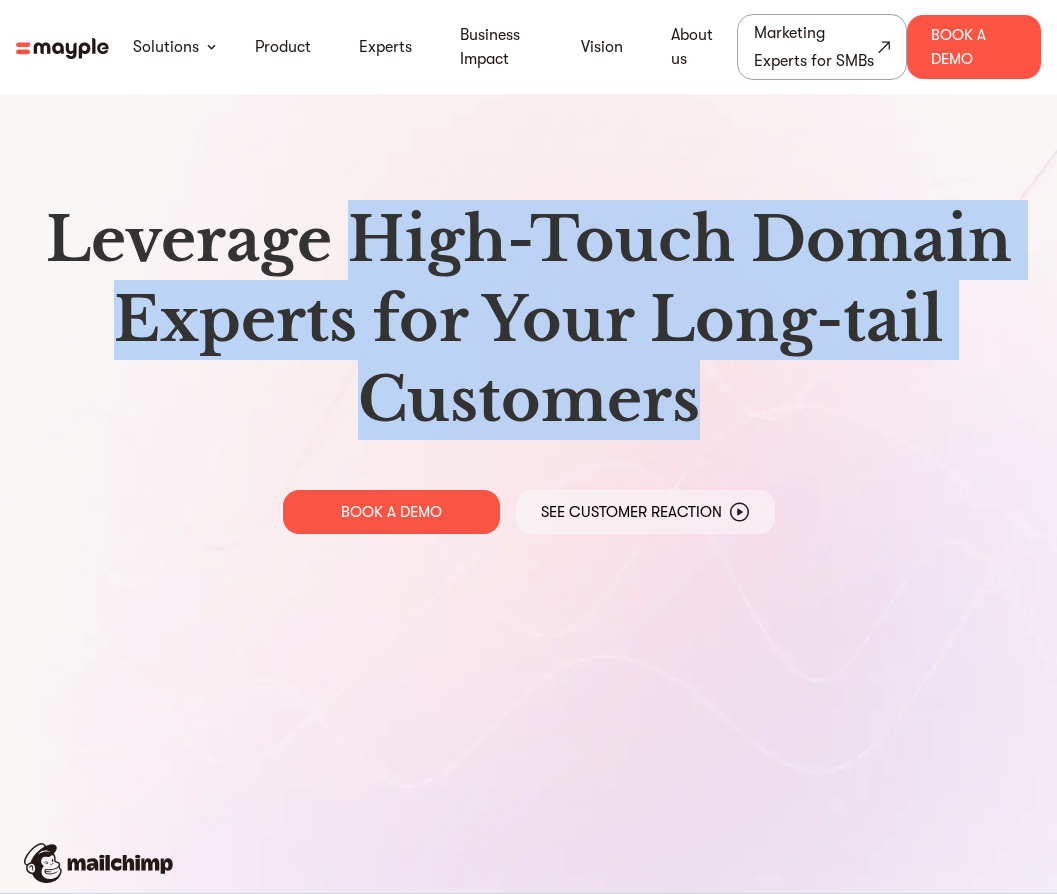 click on "Leverage High-Touch Domain Experts for Your Long-tail Customers" at bounding box center [528, 320] 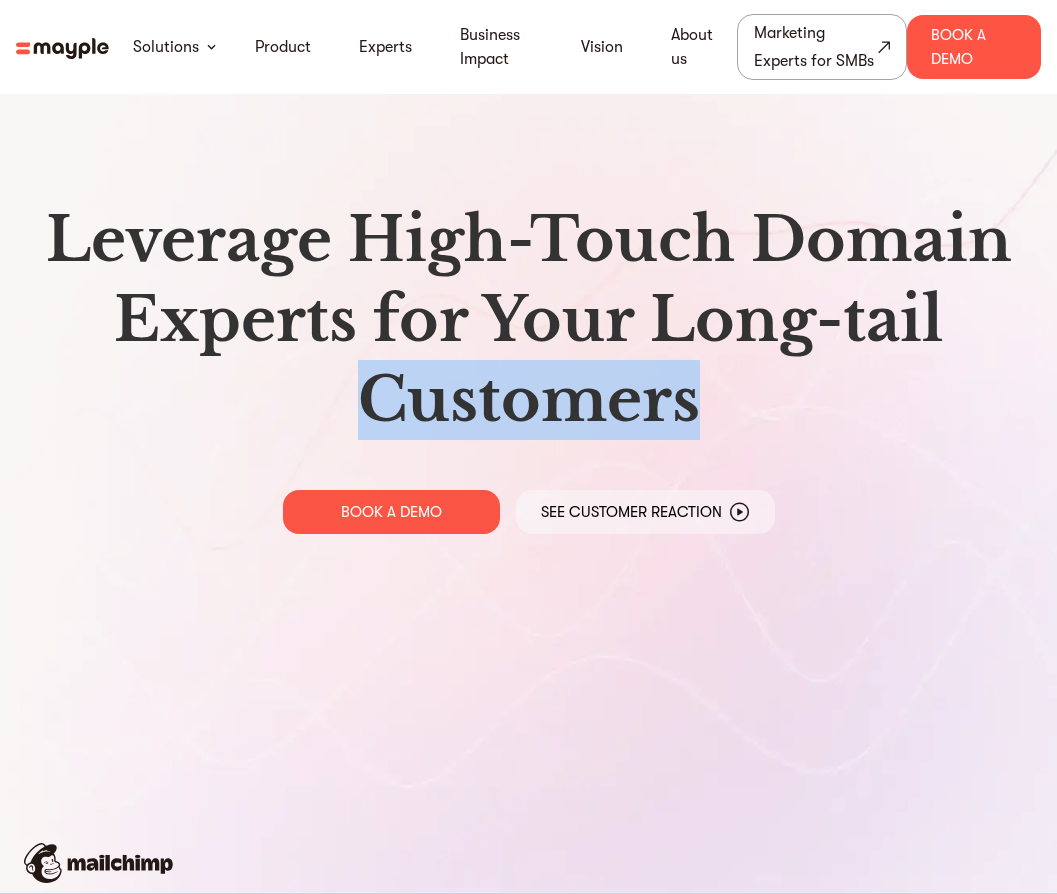 click on "Leverage High-Touch Domain Experts for Your Long-tail Customers" at bounding box center (528, 320) 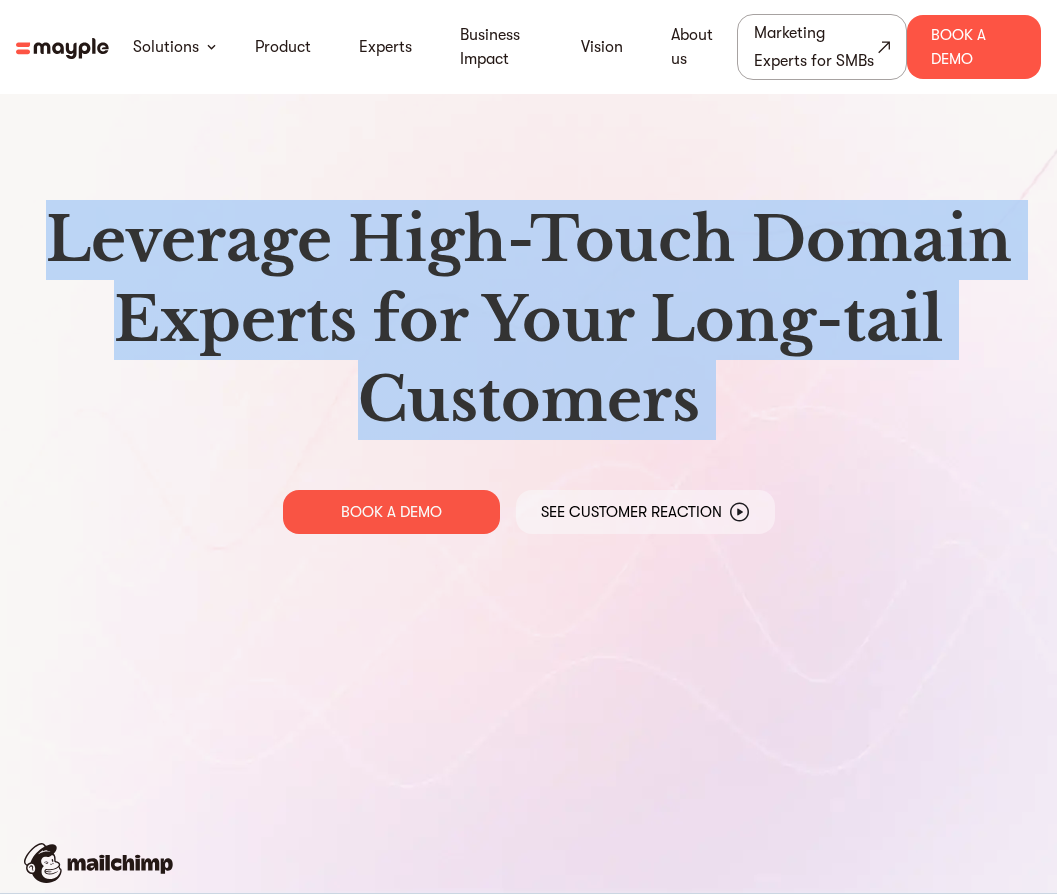 click on "Leverage High-Touch Domain Experts for Your Long-tail Customers" at bounding box center [528, 320] 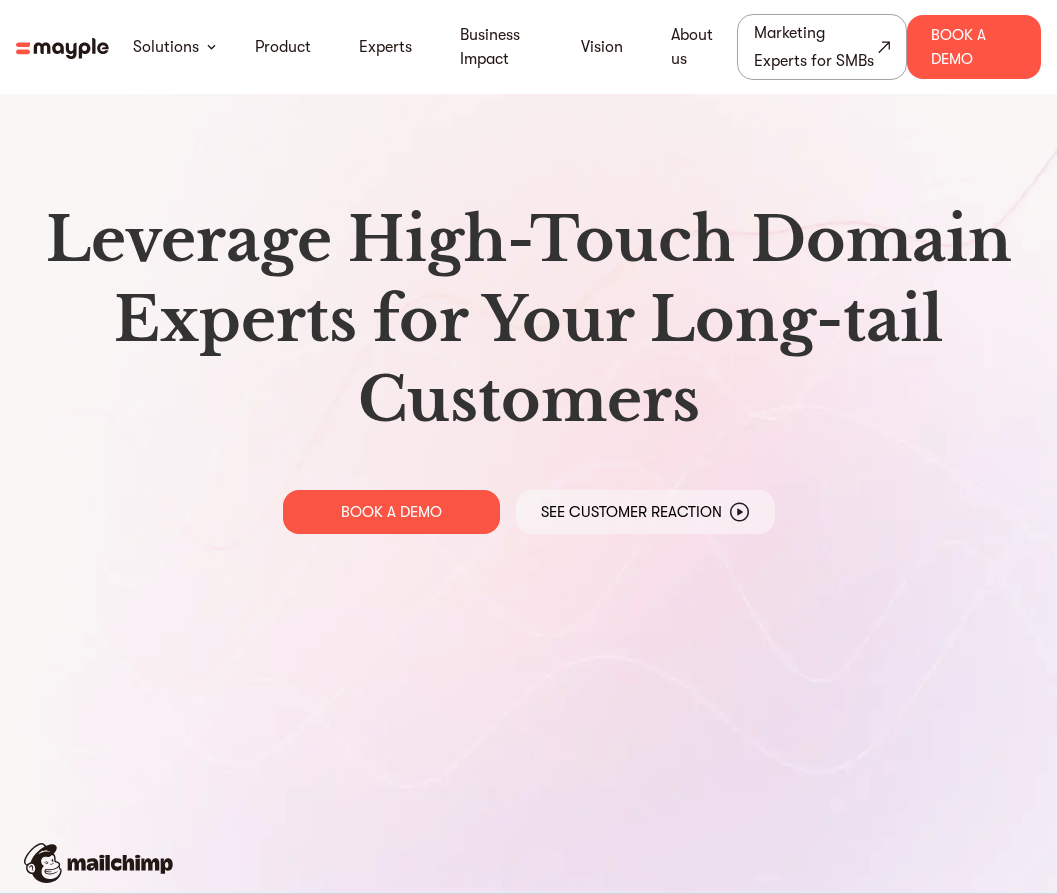 click on "Leverage High-Touch Domain Experts for Your Long-tail Customers" at bounding box center [528, 320] 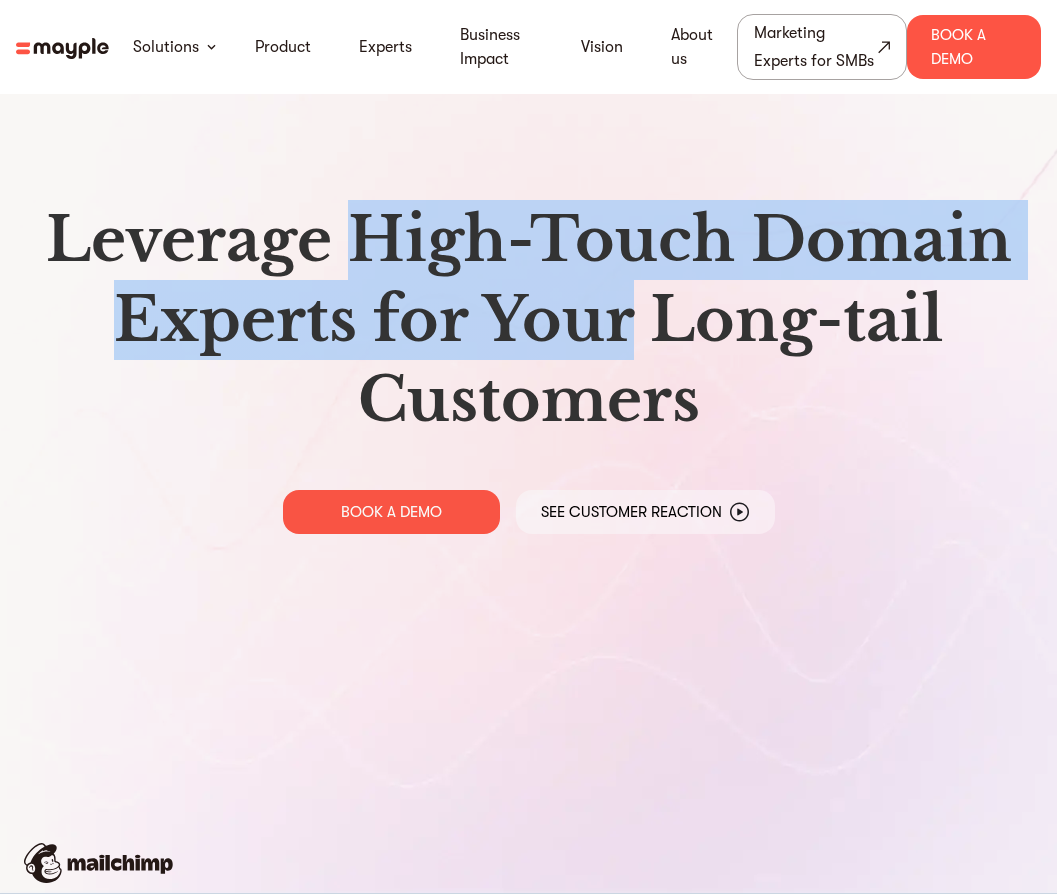 drag, startPoint x: 363, startPoint y: 250, endPoint x: 578, endPoint y: 295, distance: 219.65883 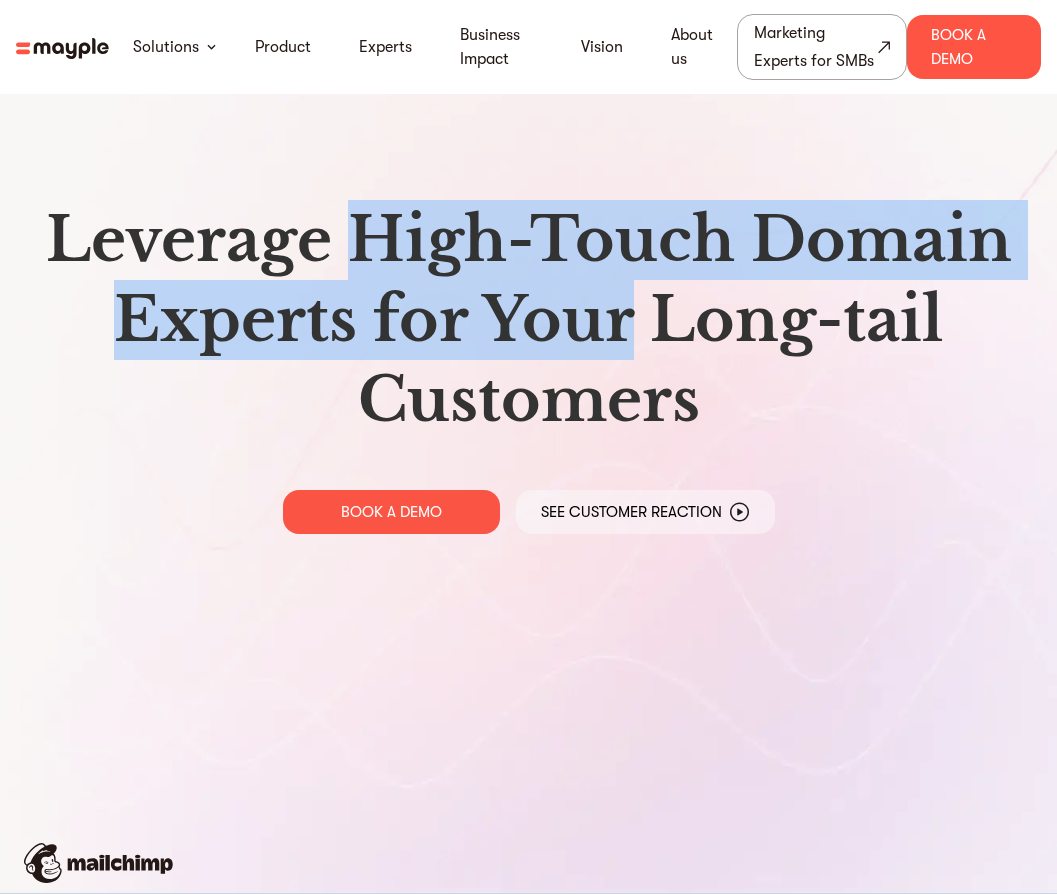 click on "Leverage High-Touch Domain Experts for Your Long-tail Customers" at bounding box center (528, 320) 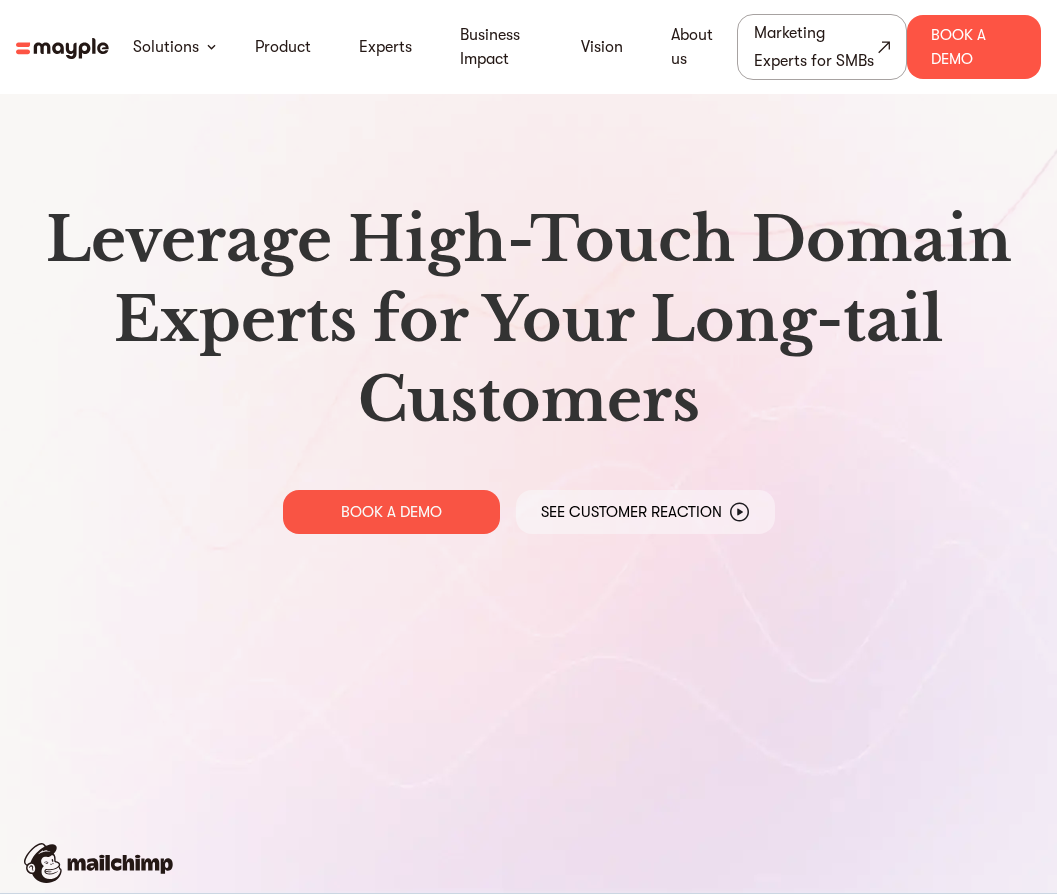 click on "Leverage High-Touch Domain Experts for Your Long-tail Customers" at bounding box center [528, 320] 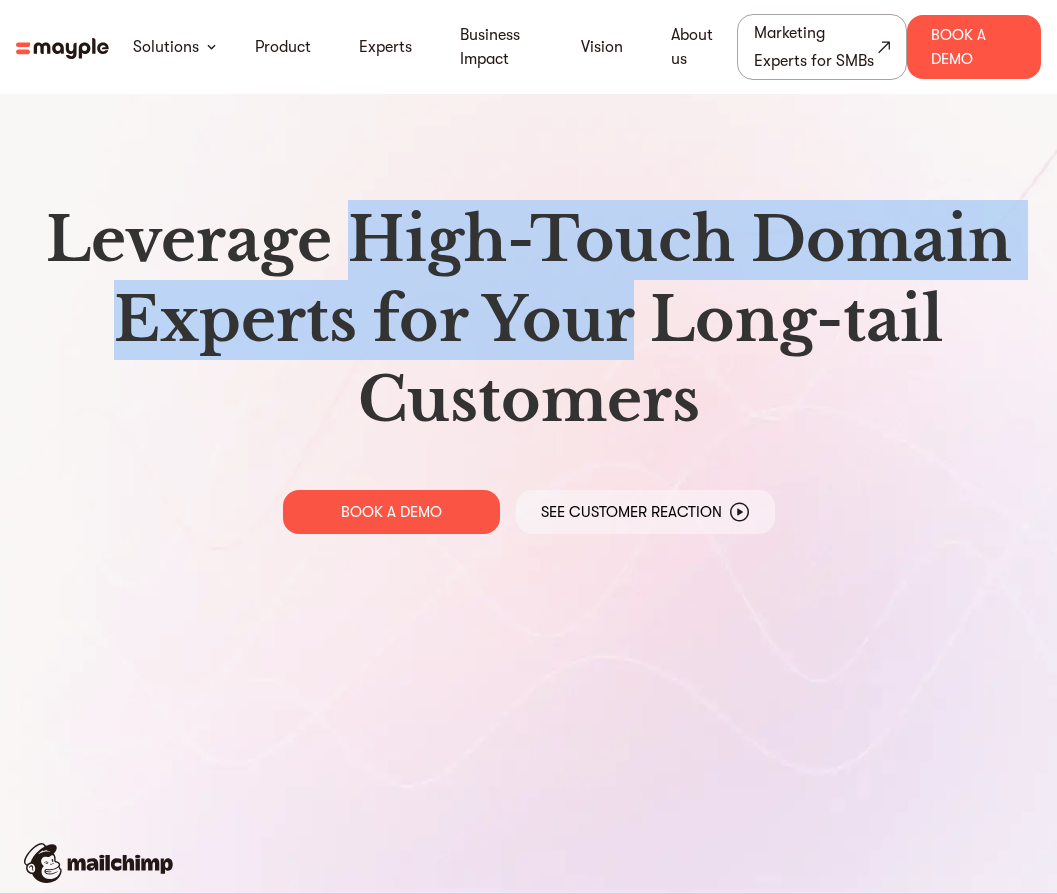 drag, startPoint x: 607, startPoint y: 317, endPoint x: 383, endPoint y: 267, distance: 229.51253 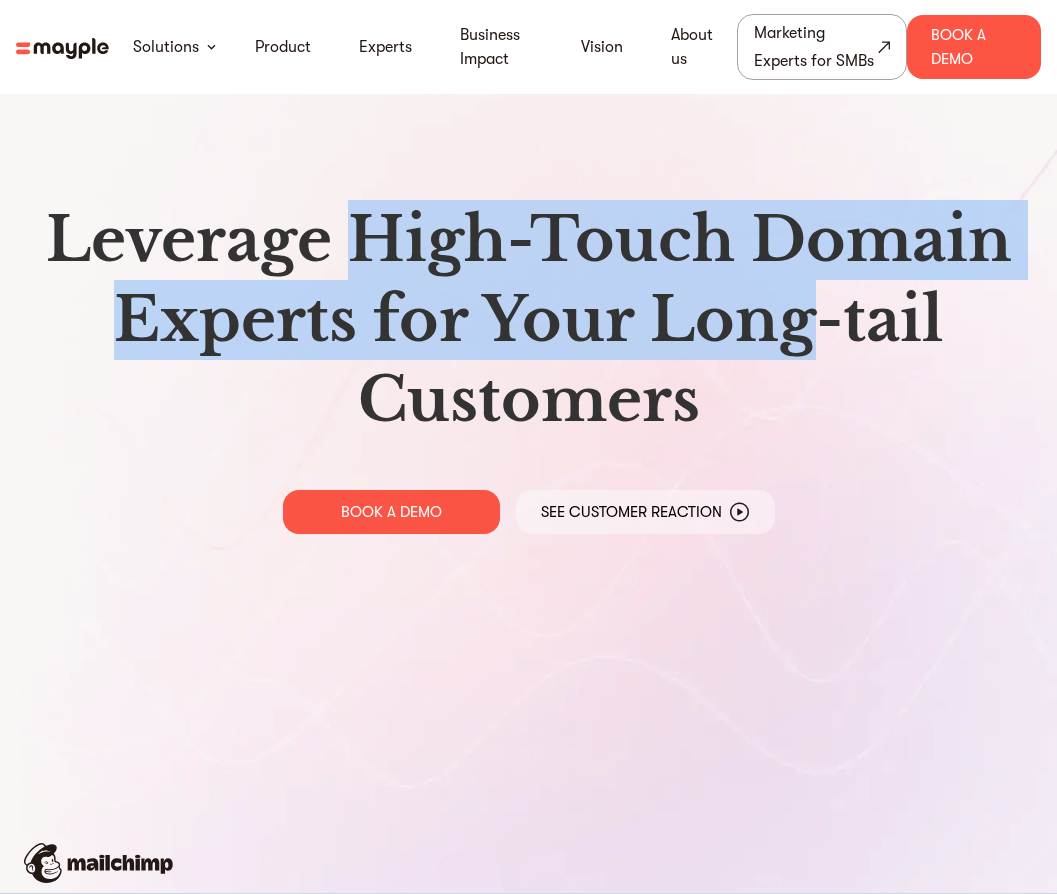 drag, startPoint x: 379, startPoint y: 253, endPoint x: 739, endPoint y: 284, distance: 361.33224 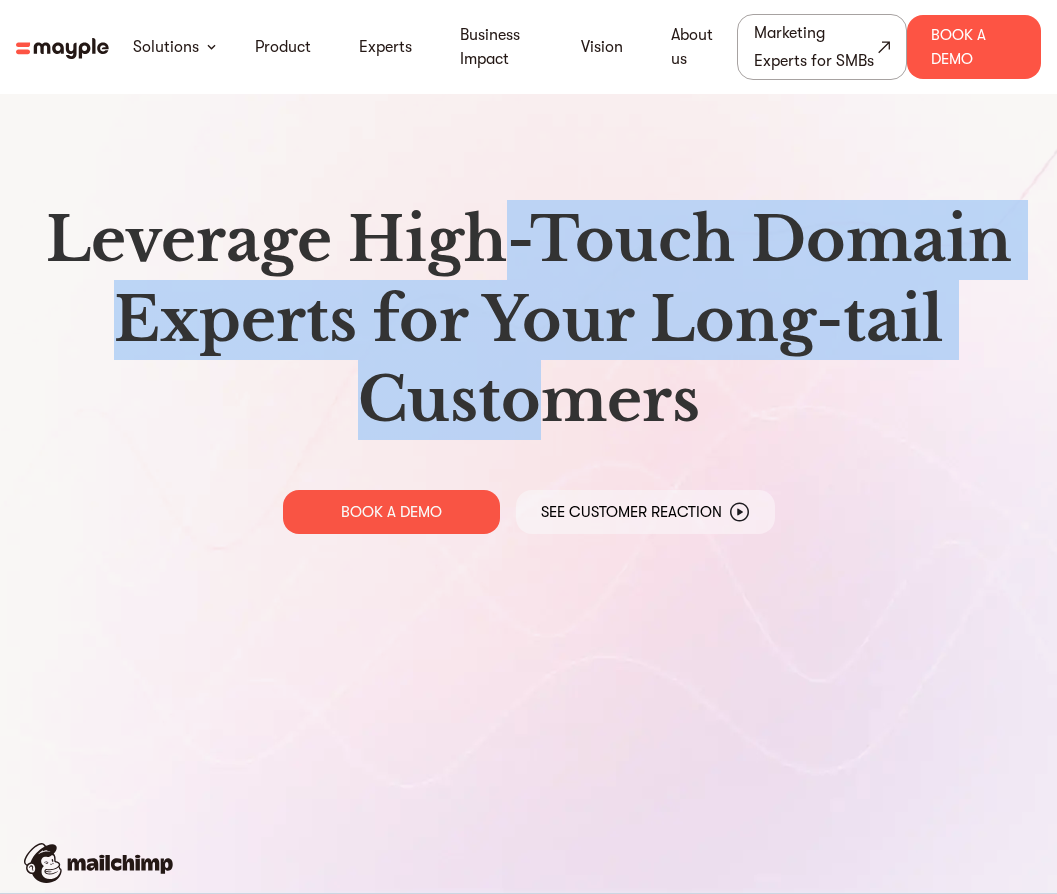 drag, startPoint x: 536, startPoint y: 397, endPoint x: 517, endPoint y: 246, distance: 152.19067 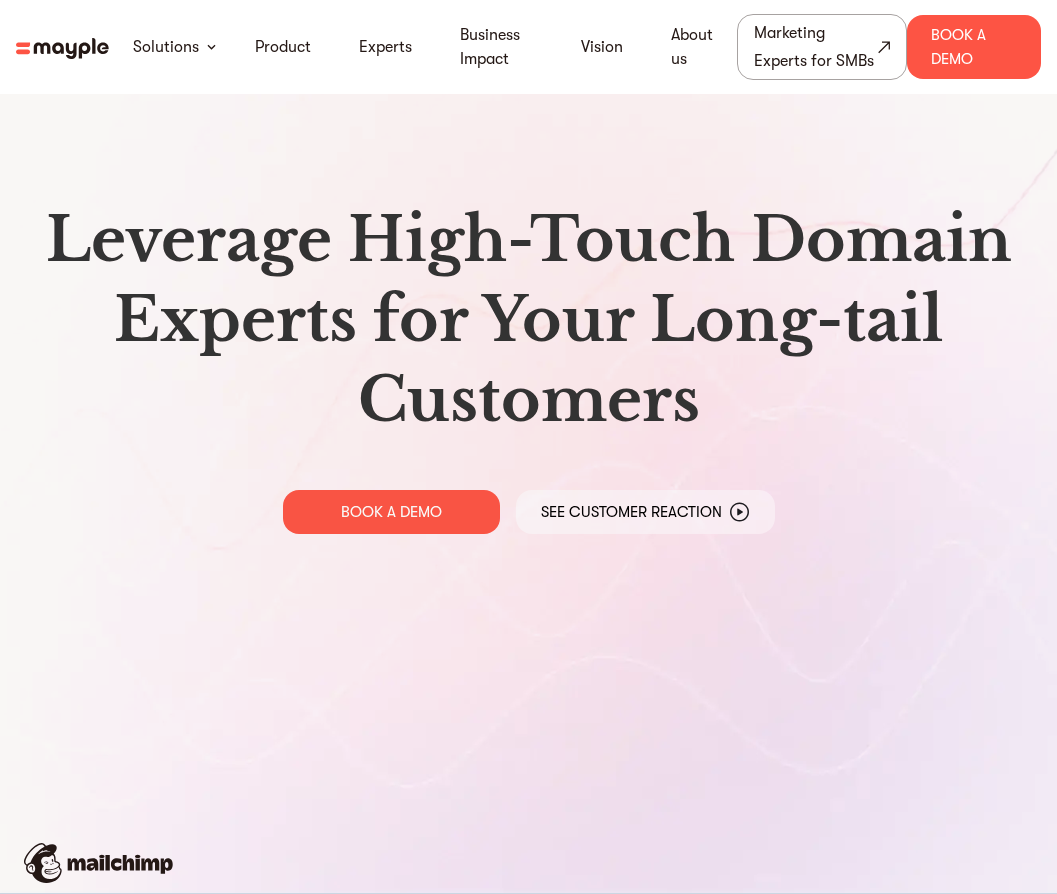click on "Leverage High-Touch Domain Experts for Your Long-tail Customers" at bounding box center (528, 320) 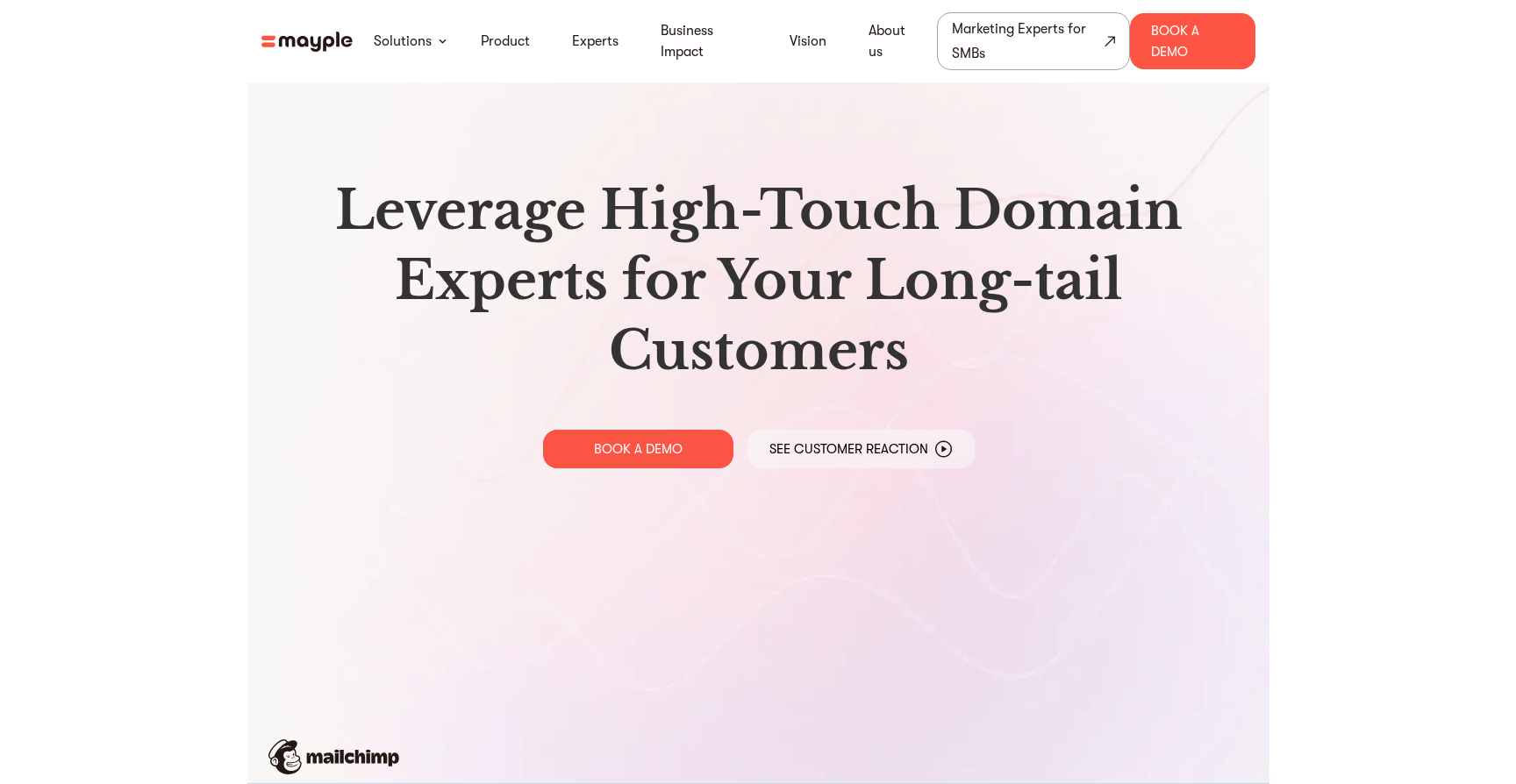 scroll, scrollTop: 46, scrollLeft: 0, axis: vertical 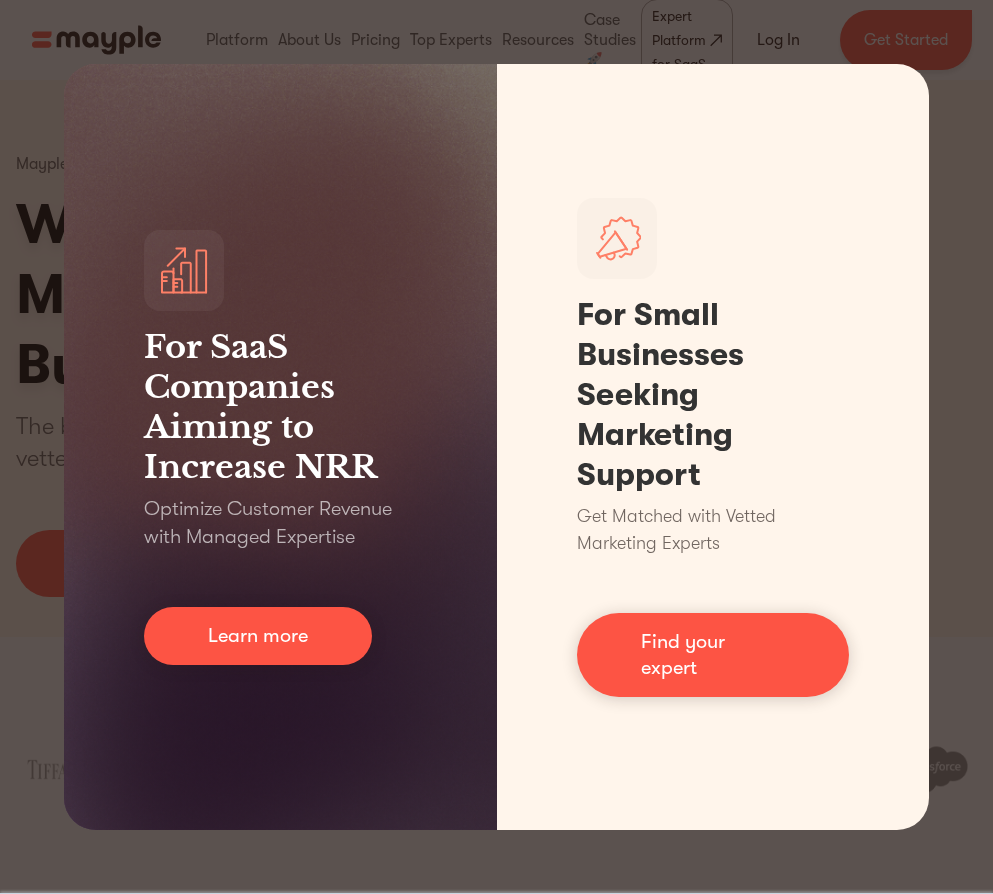 click on "For SaaS Companies Aiming to Increase NRR Optimize Customer Revenue with Managed Expertise Learn more For Small Businesses Seeking Marketing Support Get Matched with Vetted Marketing Experts Find your expert" at bounding box center [496, 447] 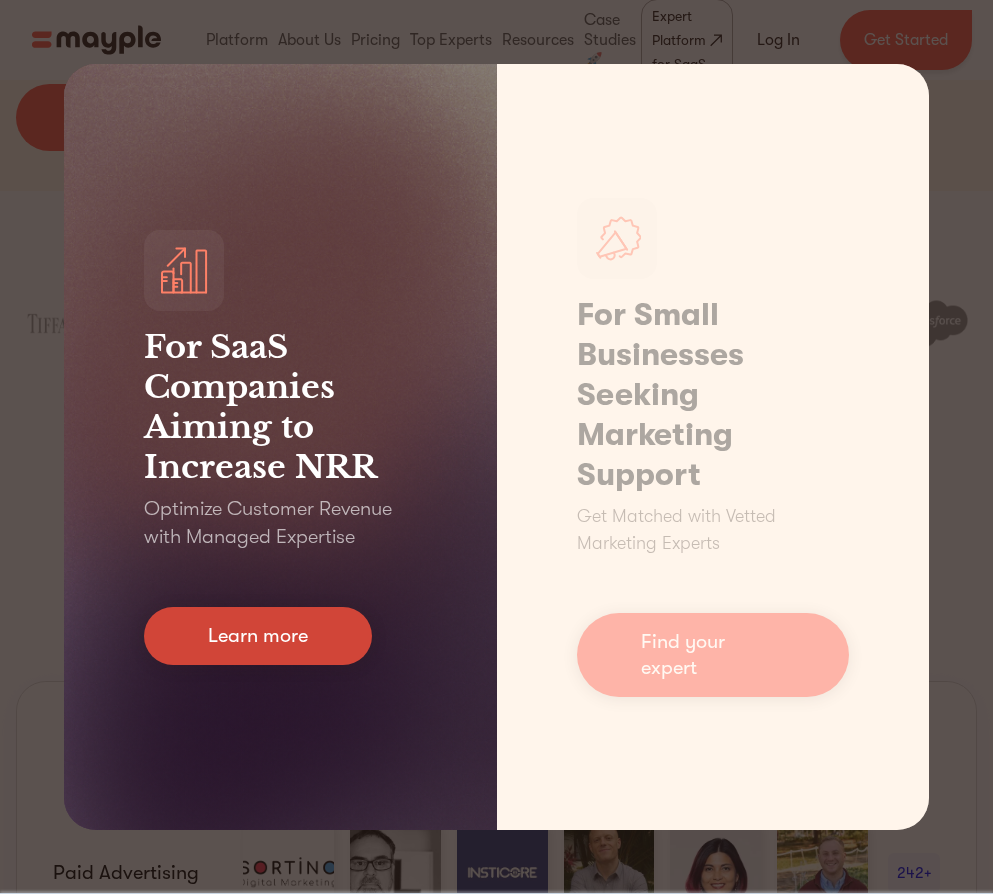 scroll, scrollTop: 0, scrollLeft: 0, axis: both 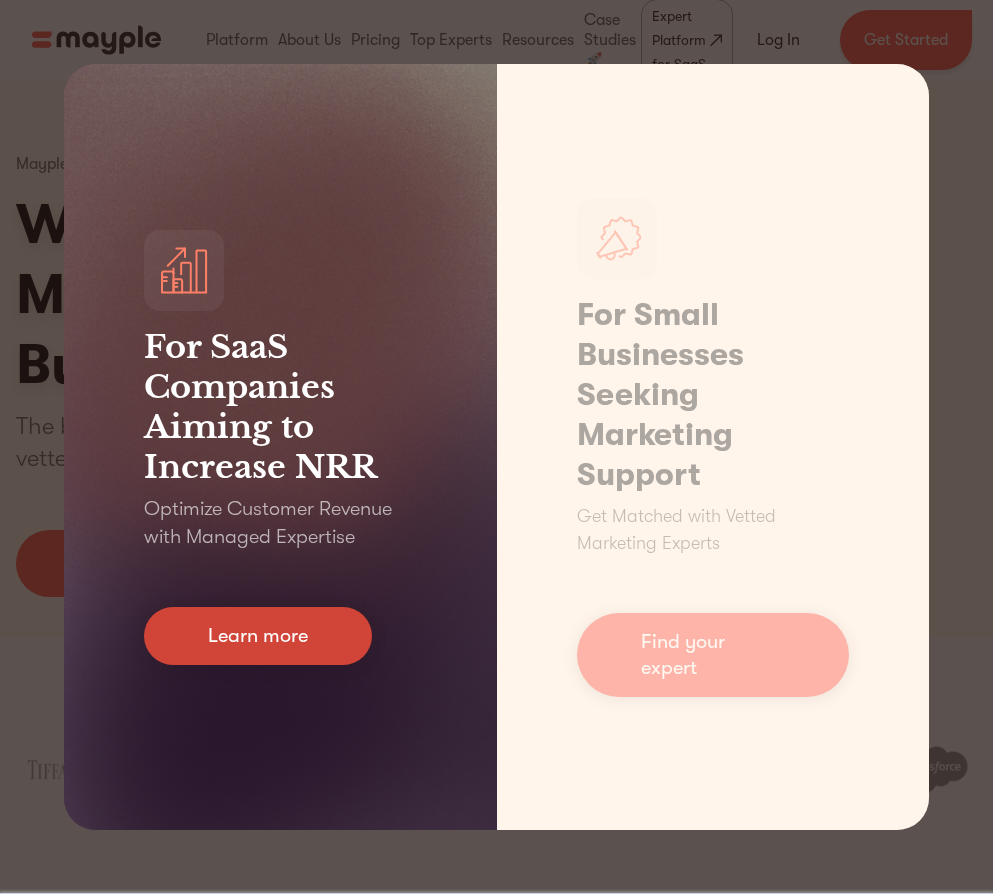 click on "Learn more" at bounding box center (258, 636) 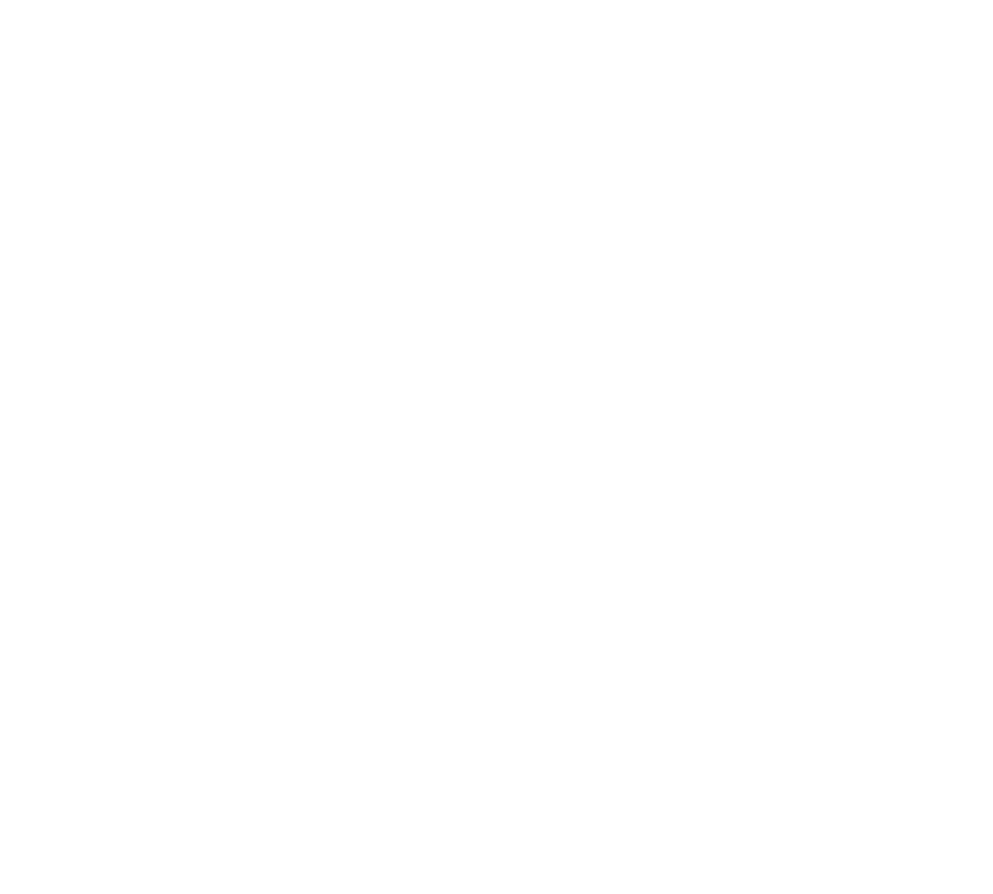scroll, scrollTop: 0, scrollLeft: 0, axis: both 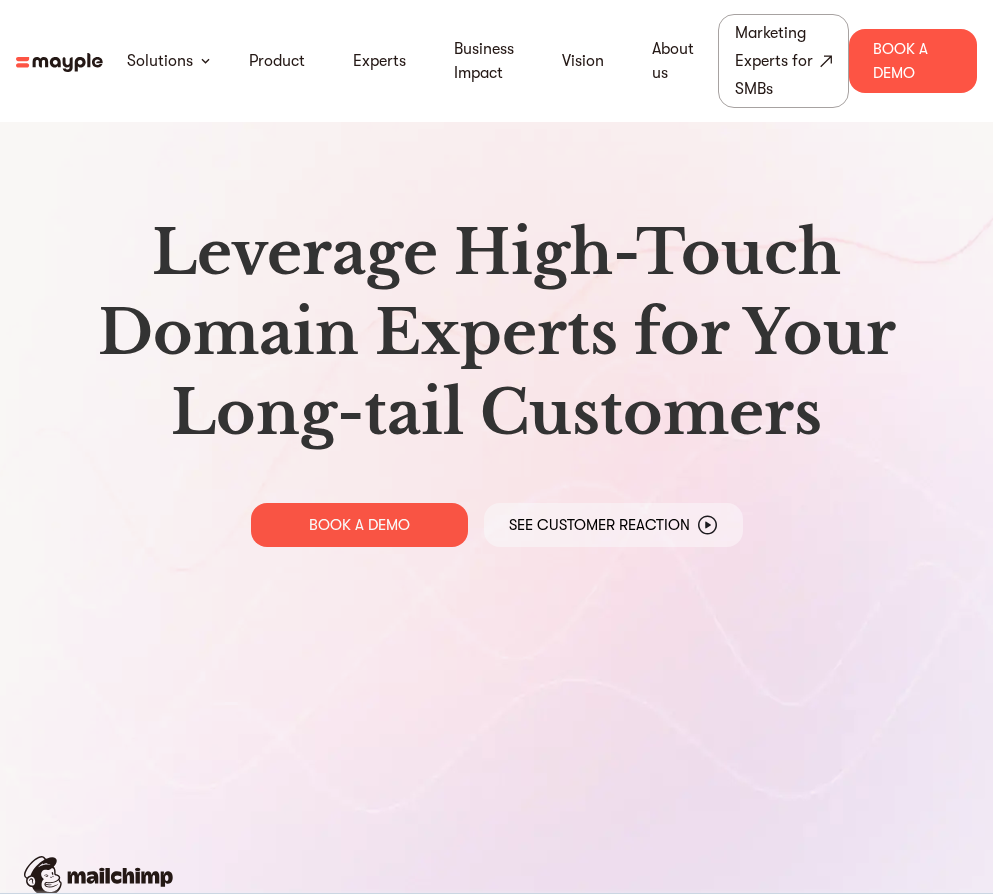 click on "Leverage High-Touch Domain Experts for Your Long-tail Customers" at bounding box center [496, 333] 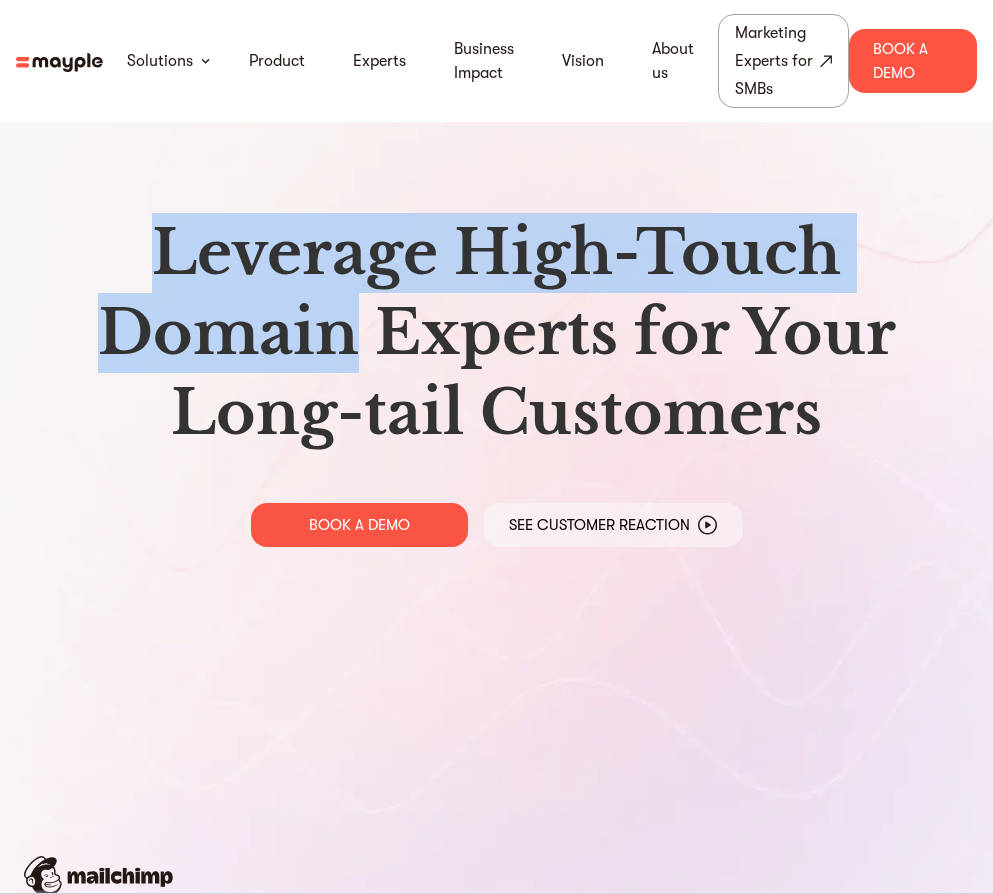 drag, startPoint x: 240, startPoint y: 312, endPoint x: 282, endPoint y: 281, distance: 52.201534 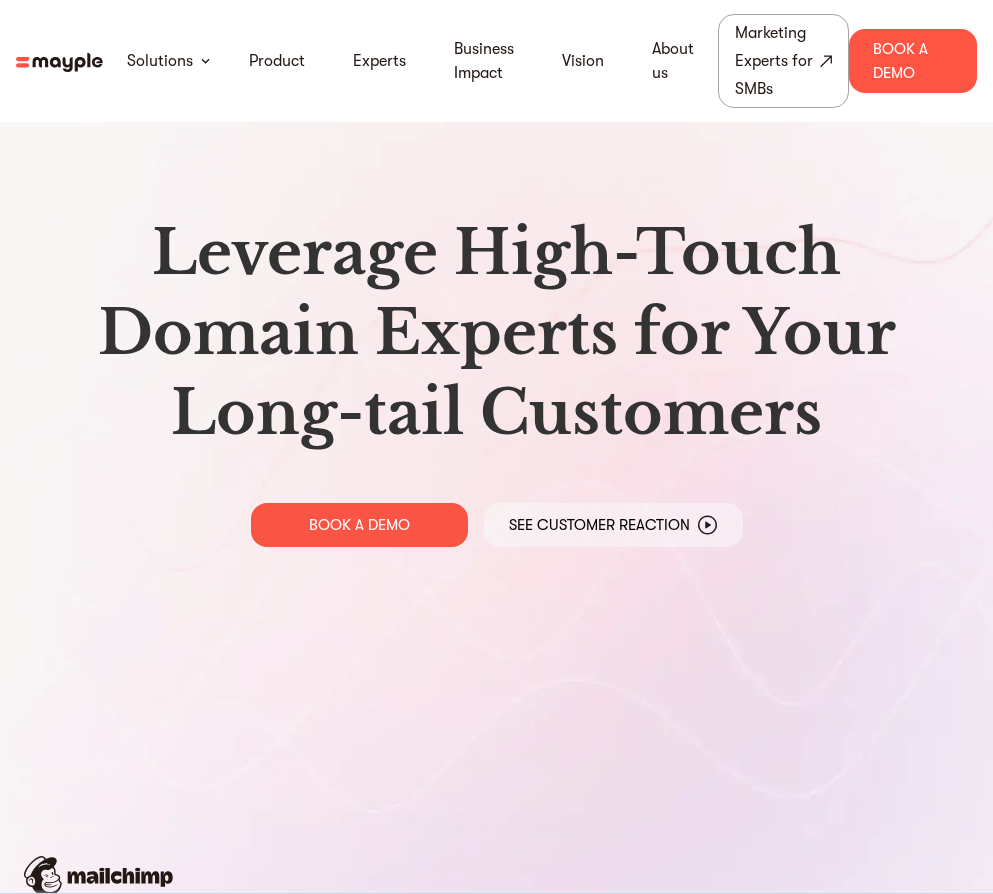 click on "Leverage High-Touch Domain Experts for Your Long-tail Customers" at bounding box center [496, 333] 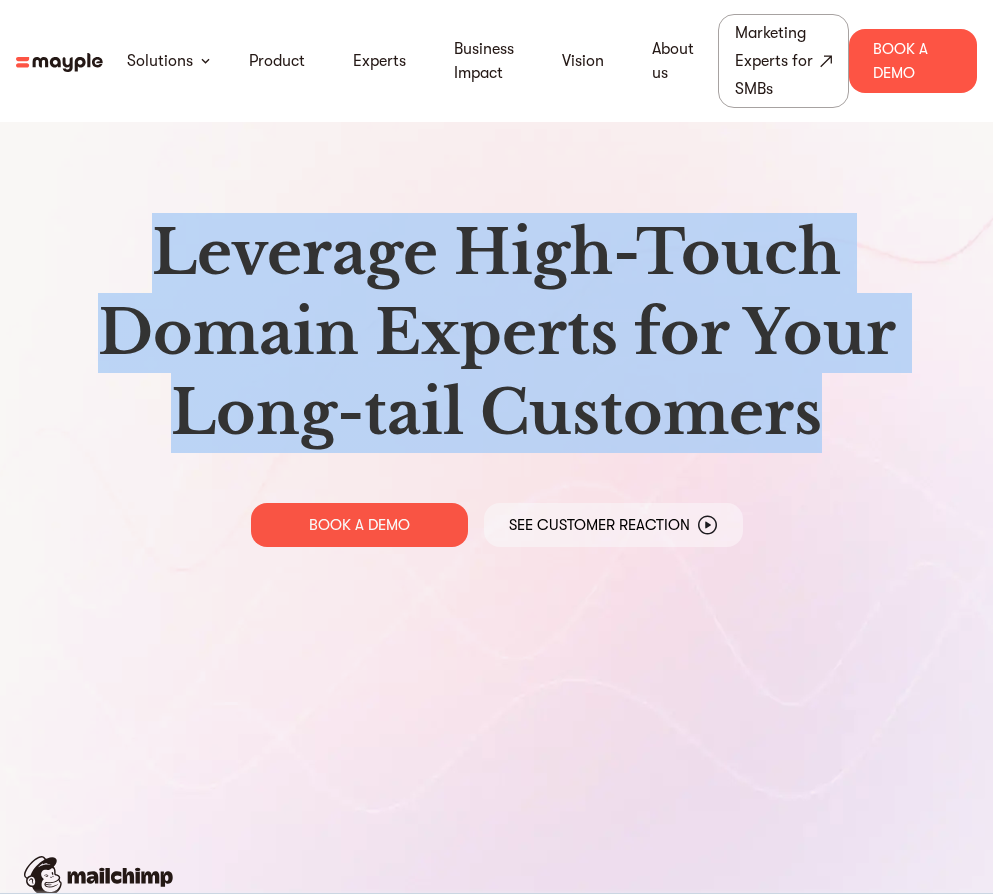 drag, startPoint x: 202, startPoint y: 252, endPoint x: 593, endPoint y: 399, distance: 417.72 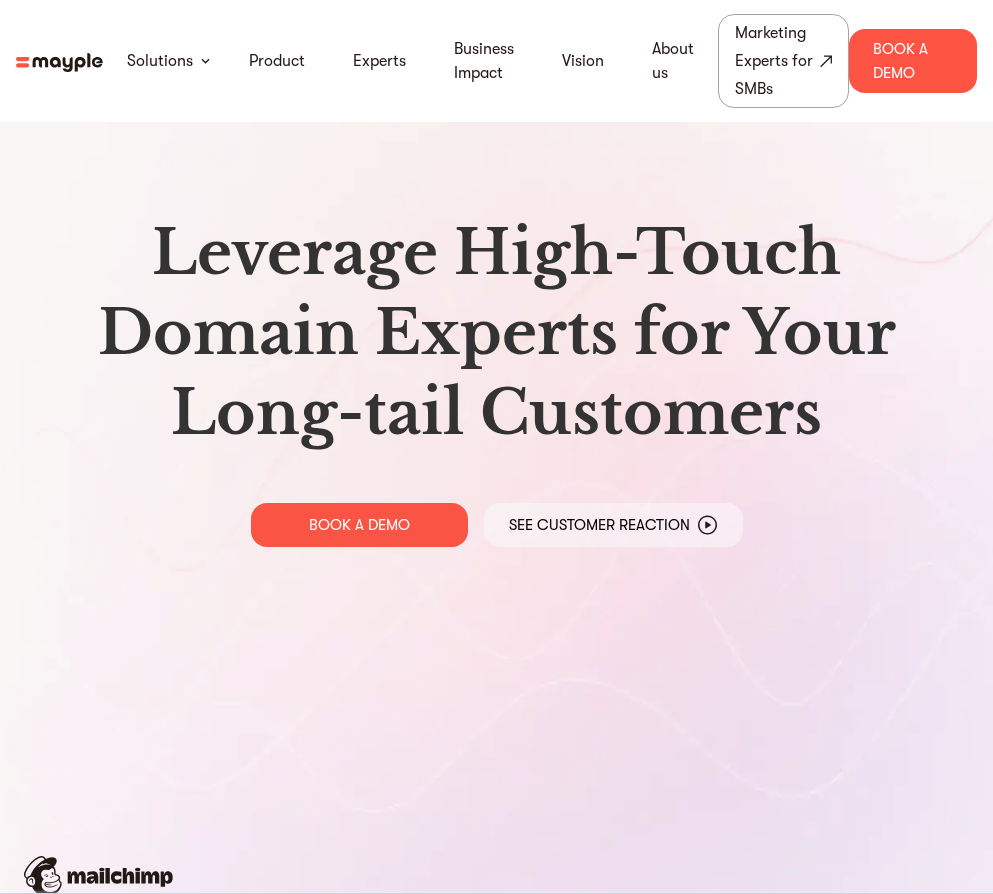 click on "Leverage High-Touch Domain Experts for Your Long-tail Customers BOOK A DEMO See Customer Reaction" at bounding box center [496, 380] 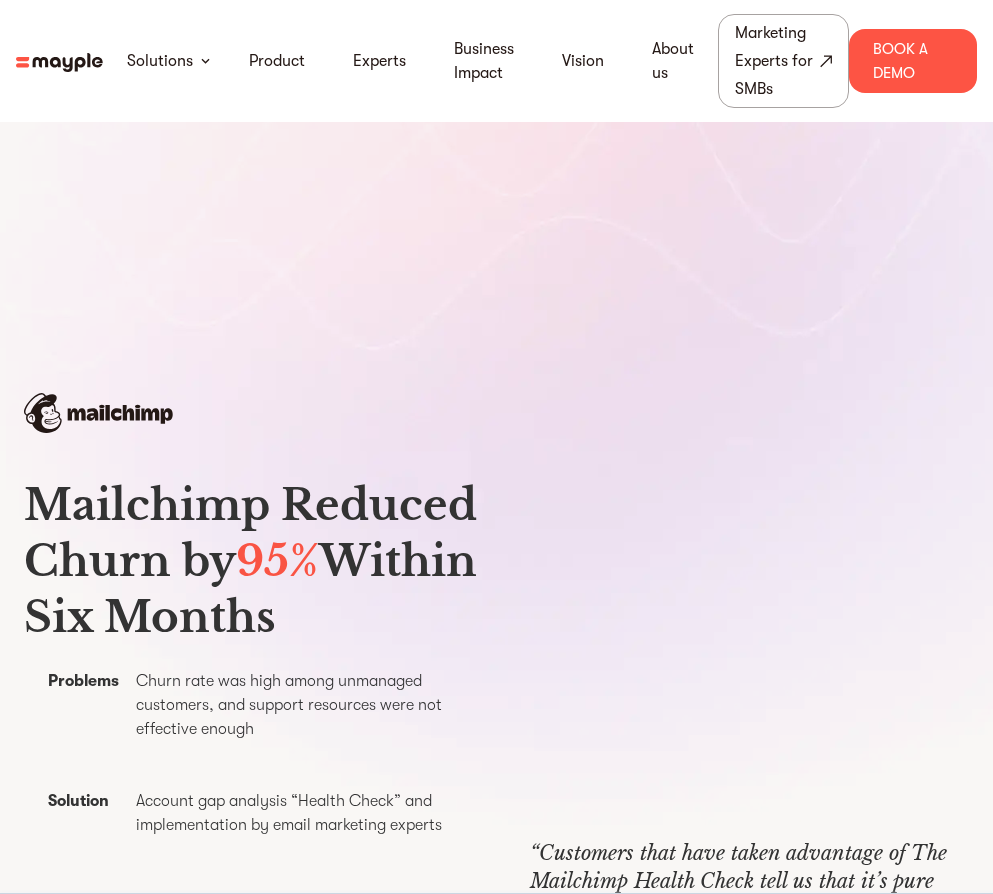 click at bounding box center (98, 413) 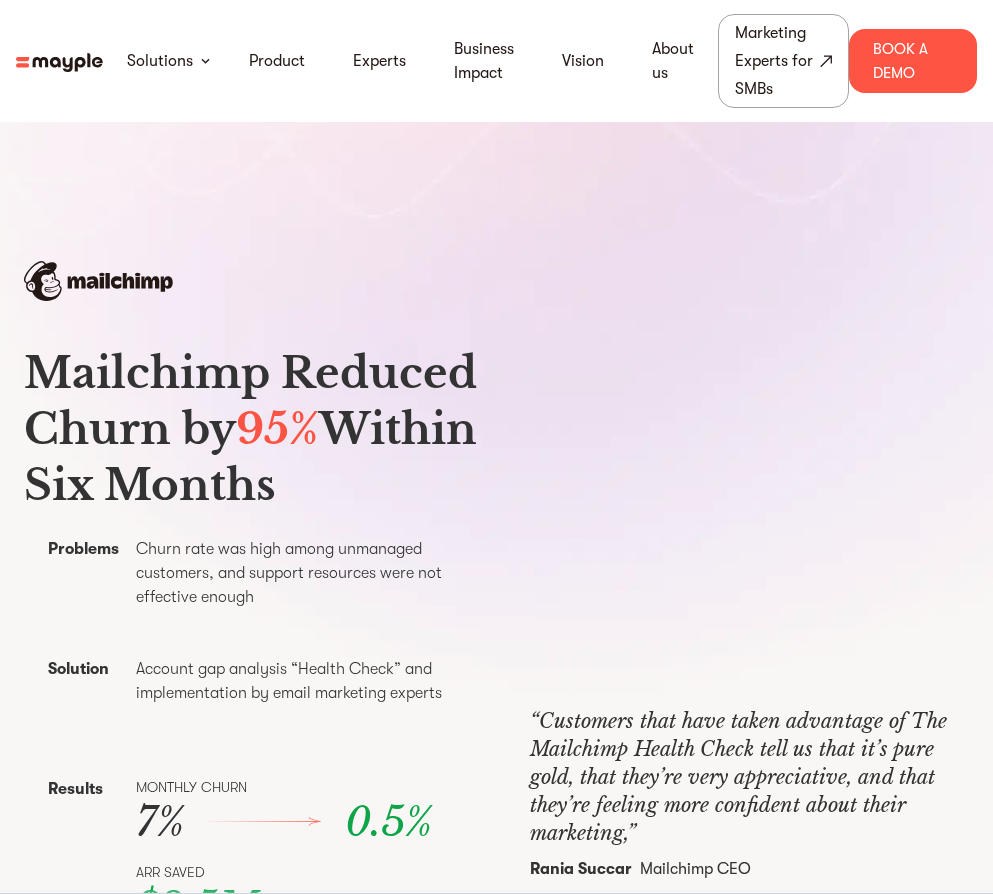 scroll, scrollTop: 598, scrollLeft: 0, axis: vertical 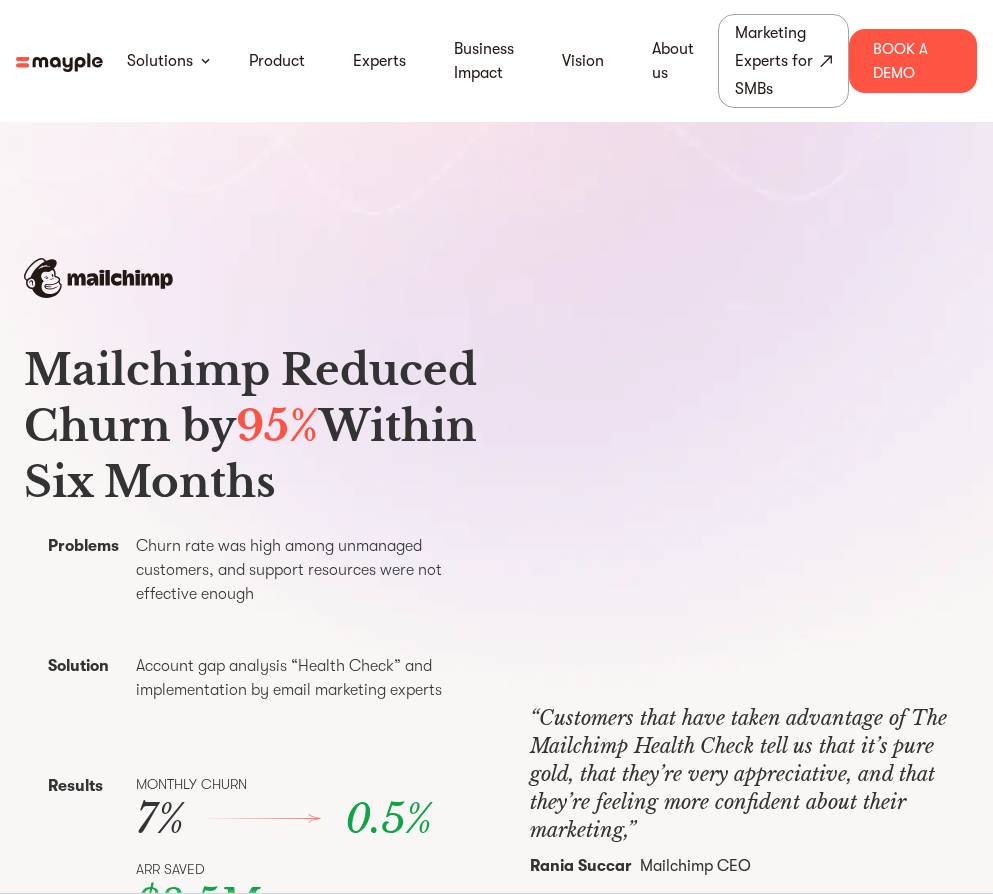 click on "Mailchimp Reduced Churn by  95%
Within Six Months" at bounding box center (253, 426) 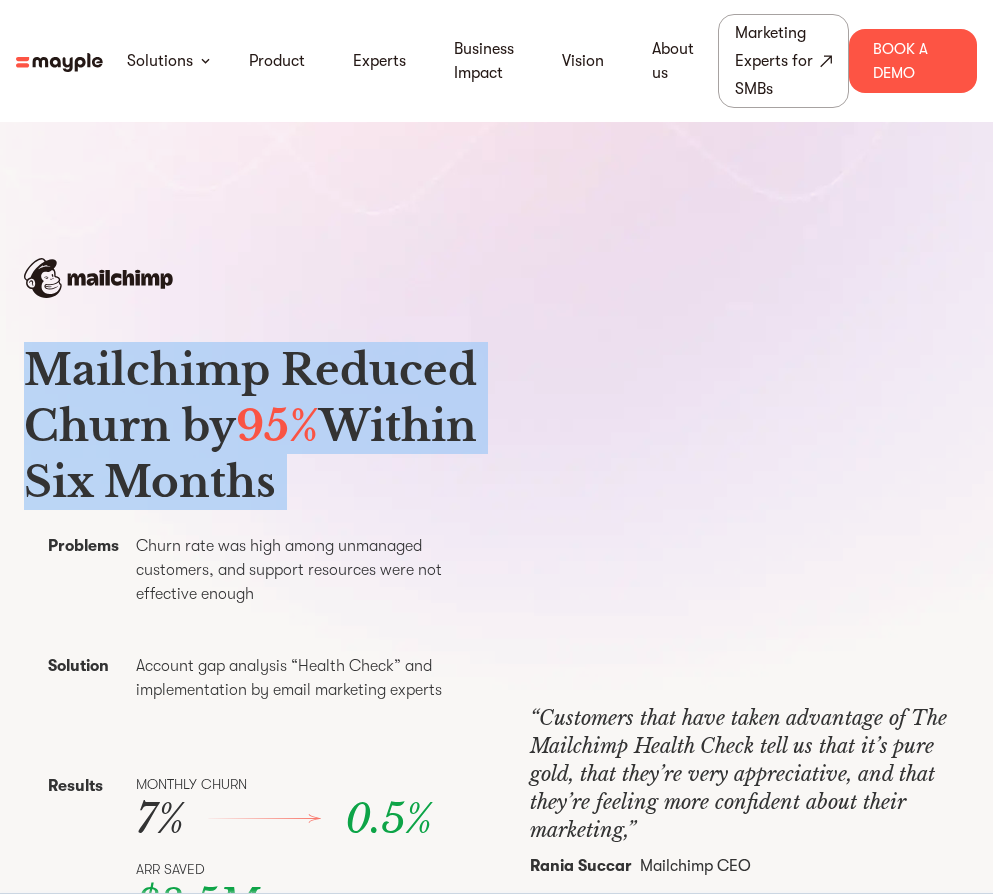 click on "Mailchimp Reduced Churn by  95%
Within Six Months" at bounding box center [253, 426] 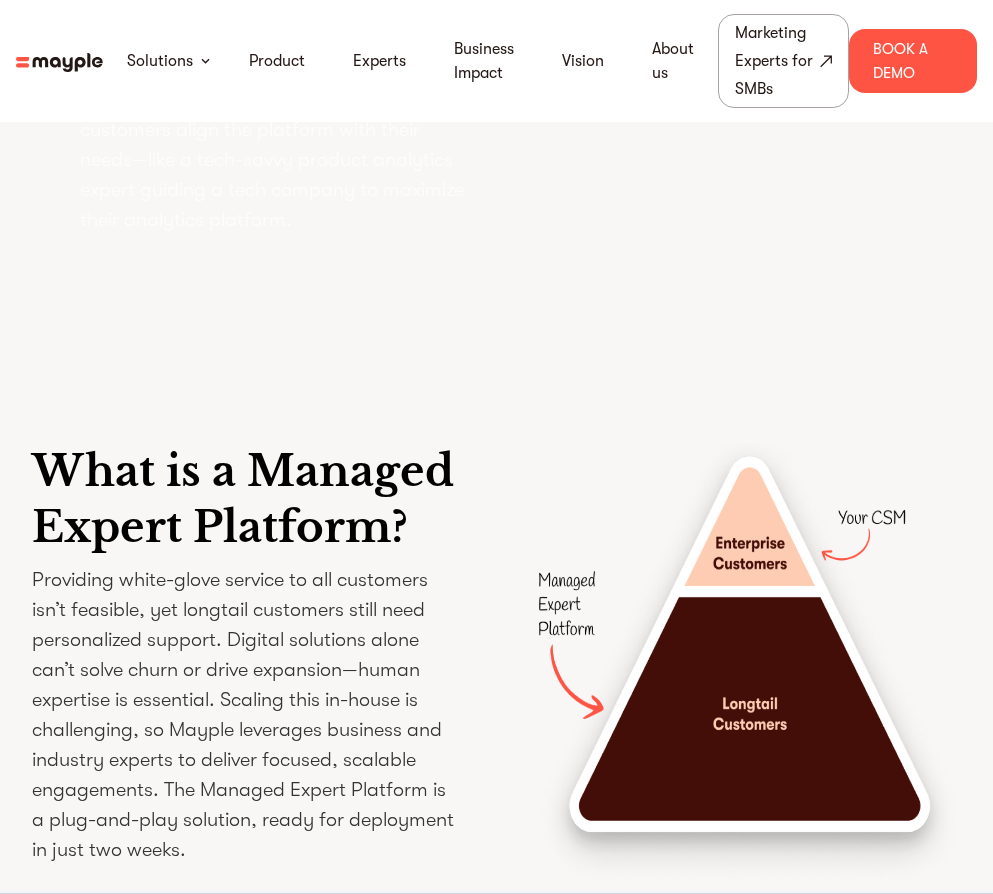 scroll, scrollTop: 3187, scrollLeft: 0, axis: vertical 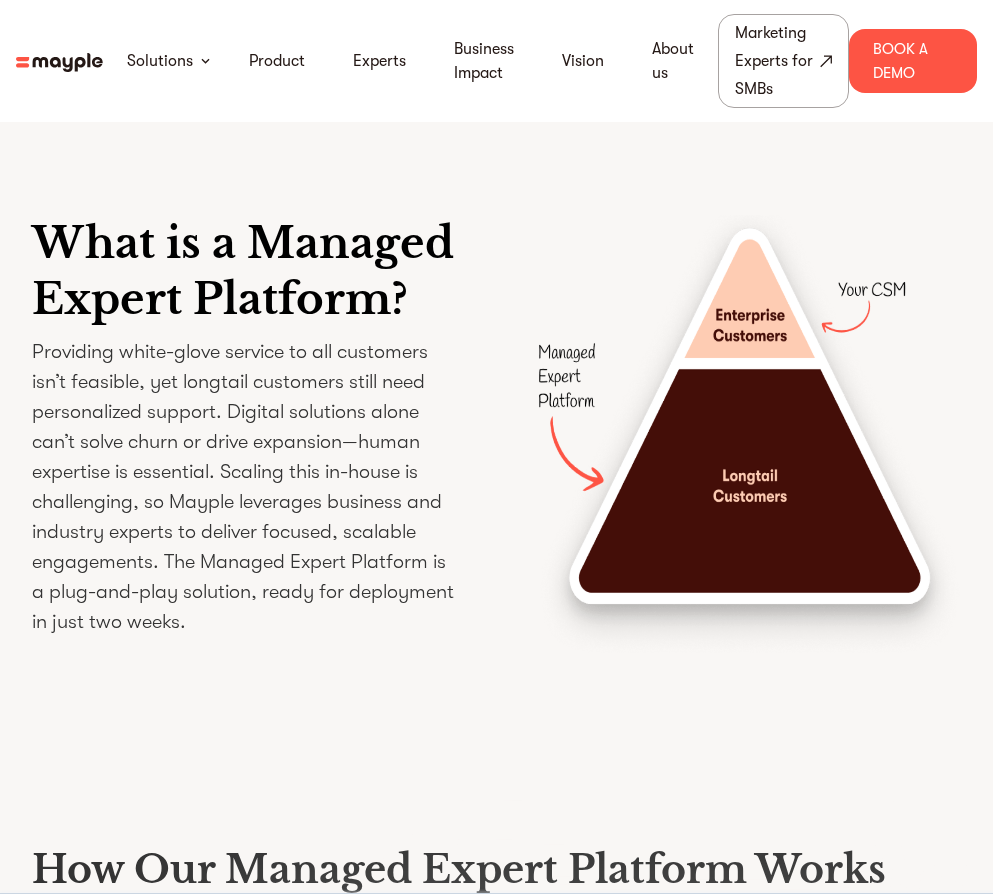 click on "What is a Managed Expert Platform?" at bounding box center [244, 271] 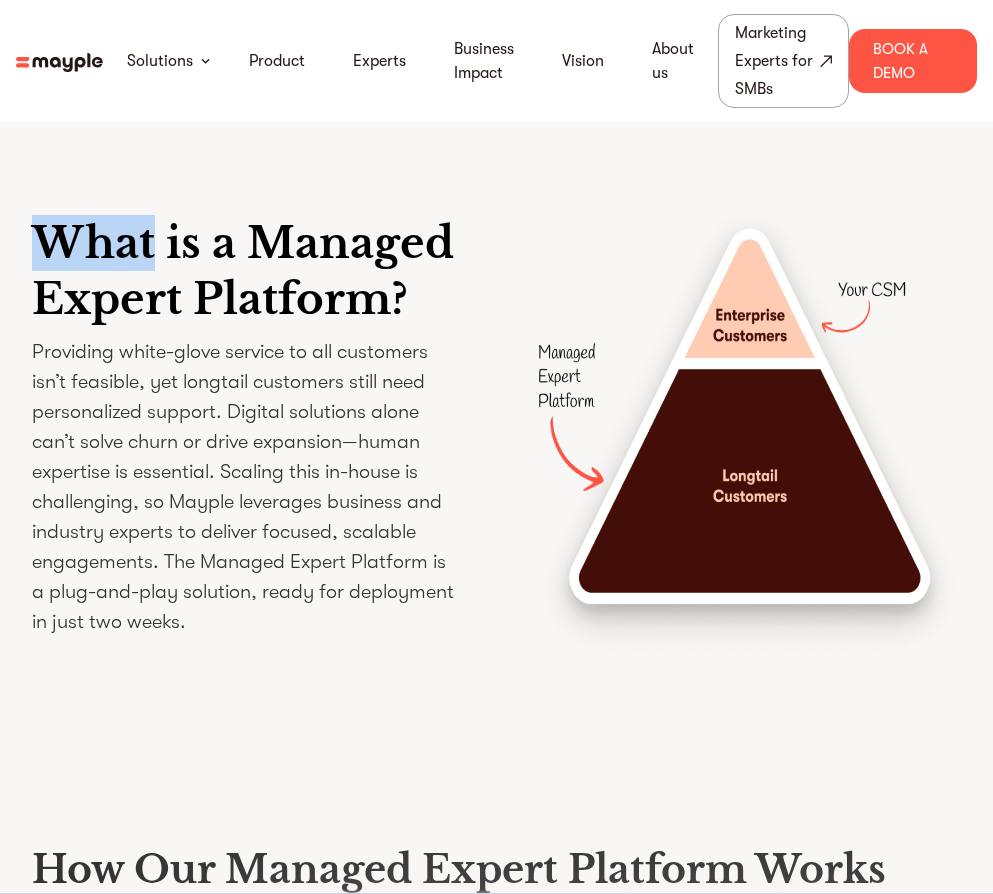 click on "What is a Managed Expert Platform?" at bounding box center [244, 271] 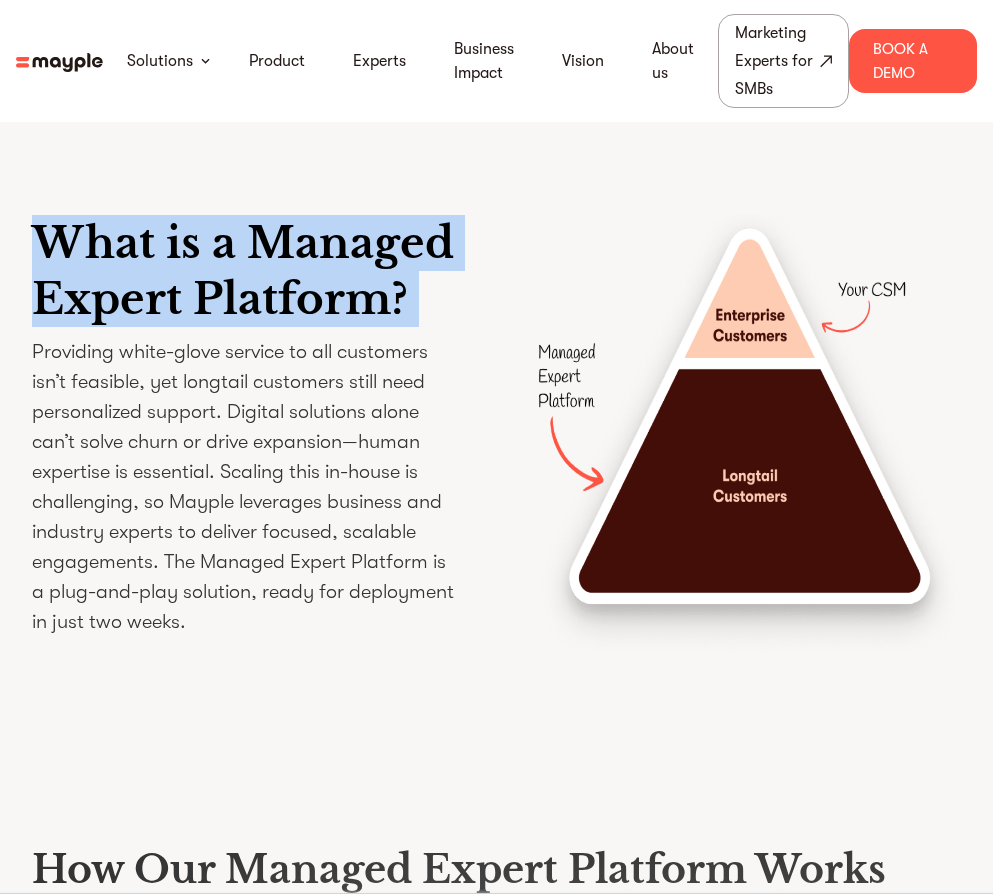 click on "What is a Managed Expert Platform?" at bounding box center (244, 271) 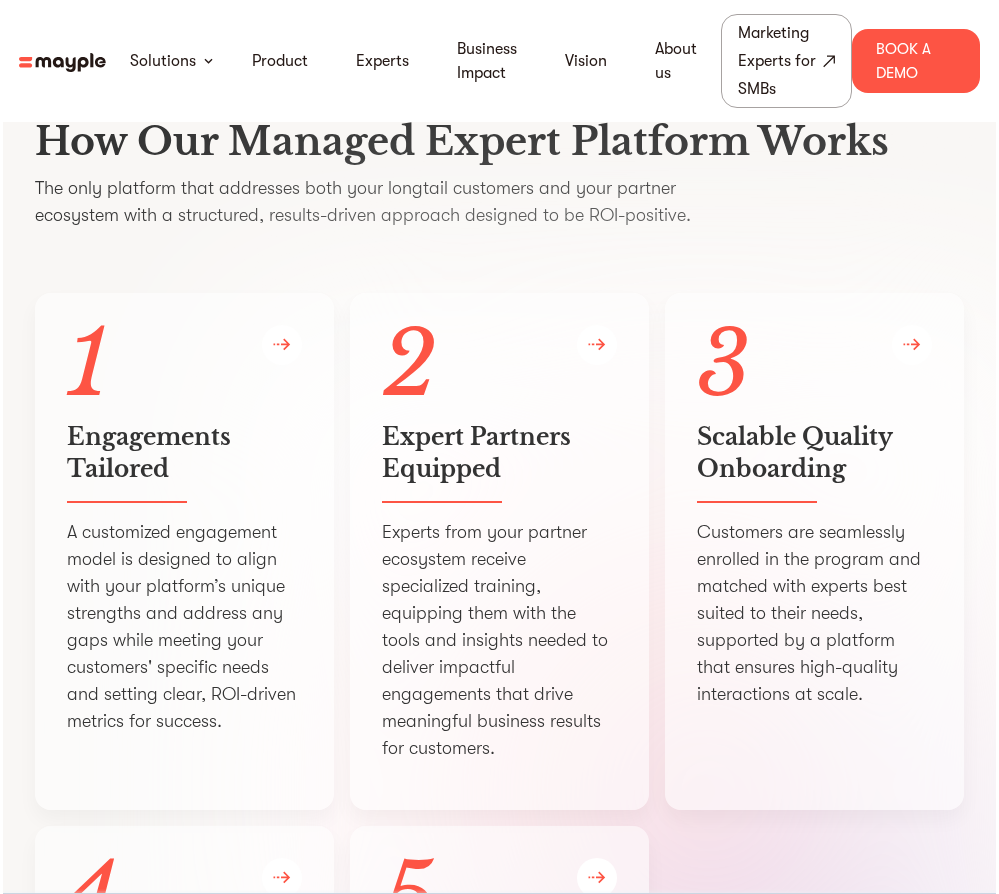 scroll, scrollTop: 3912, scrollLeft: 0, axis: vertical 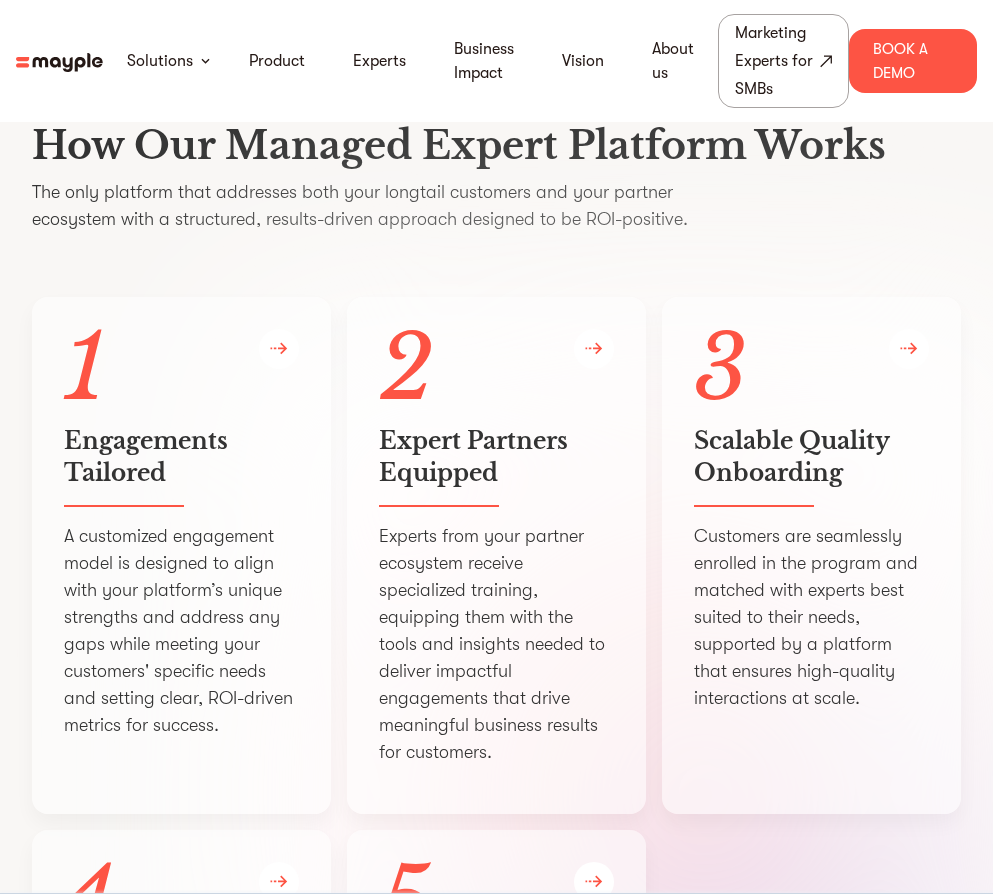 click on "How Our Managed Expert Platform Works" at bounding box center (496, 145) 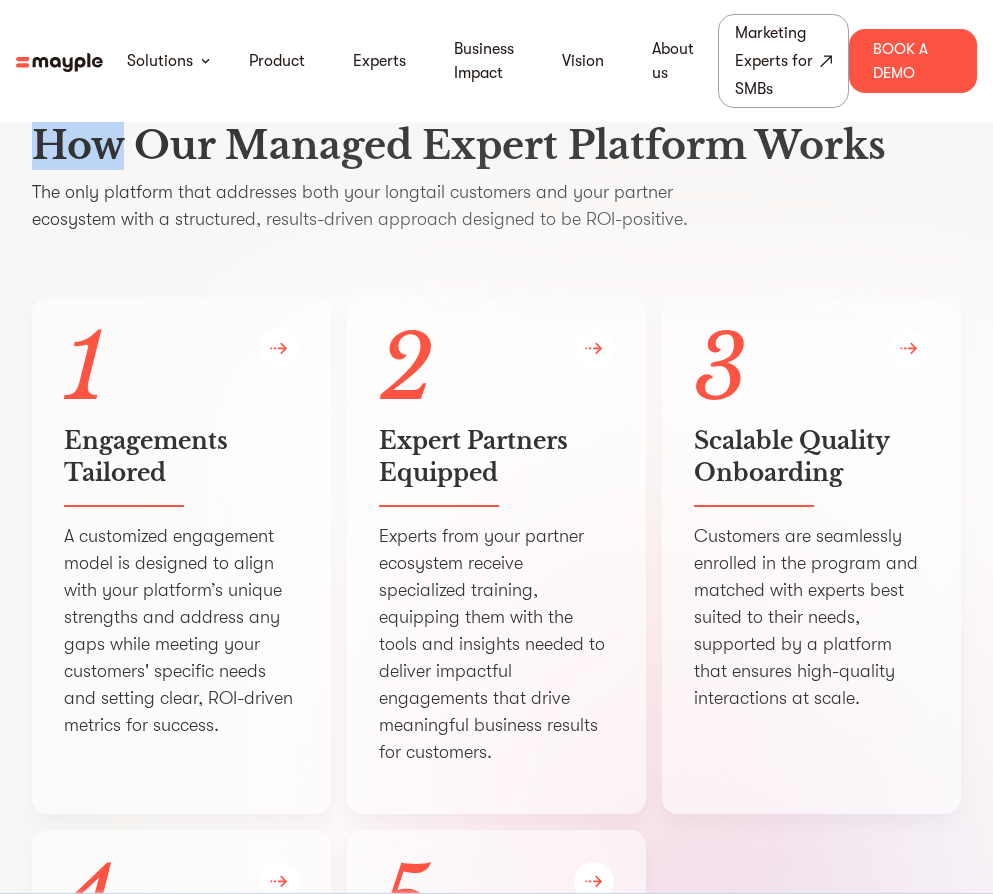 click on "How Our Managed Expert Platform Works" at bounding box center [496, 145] 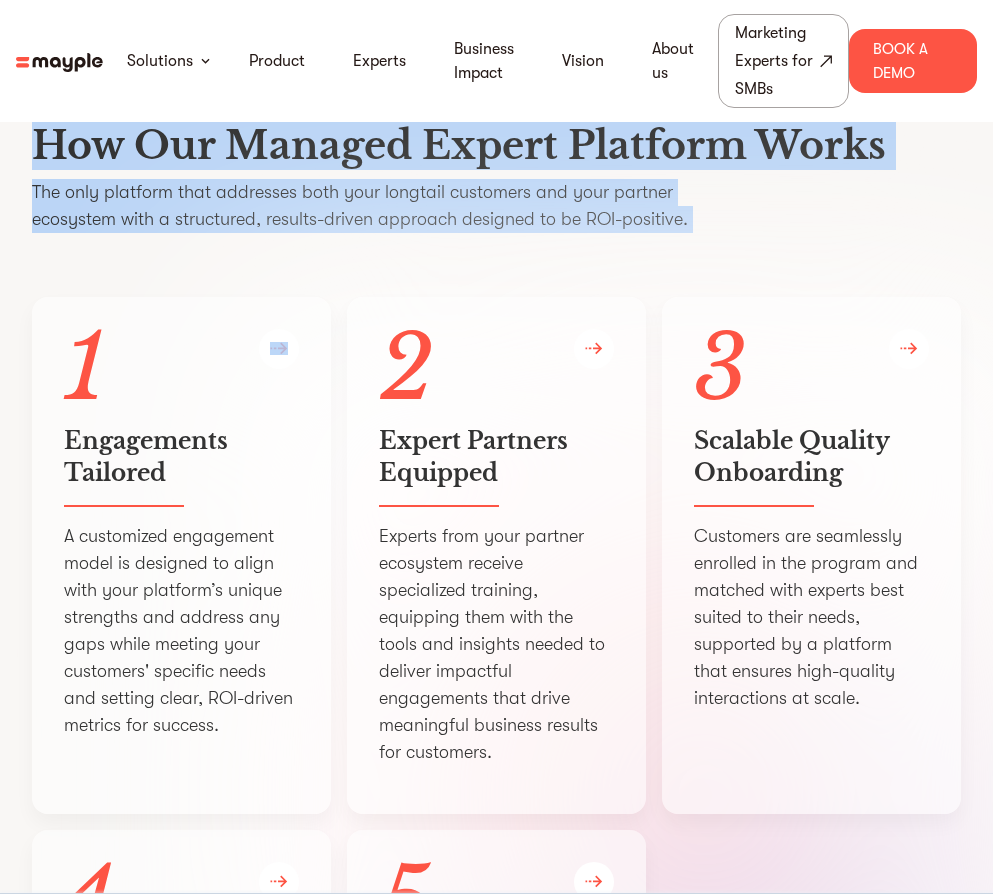 drag, startPoint x: 65, startPoint y: 139, endPoint x: 180, endPoint y: 224, distance: 143.0035 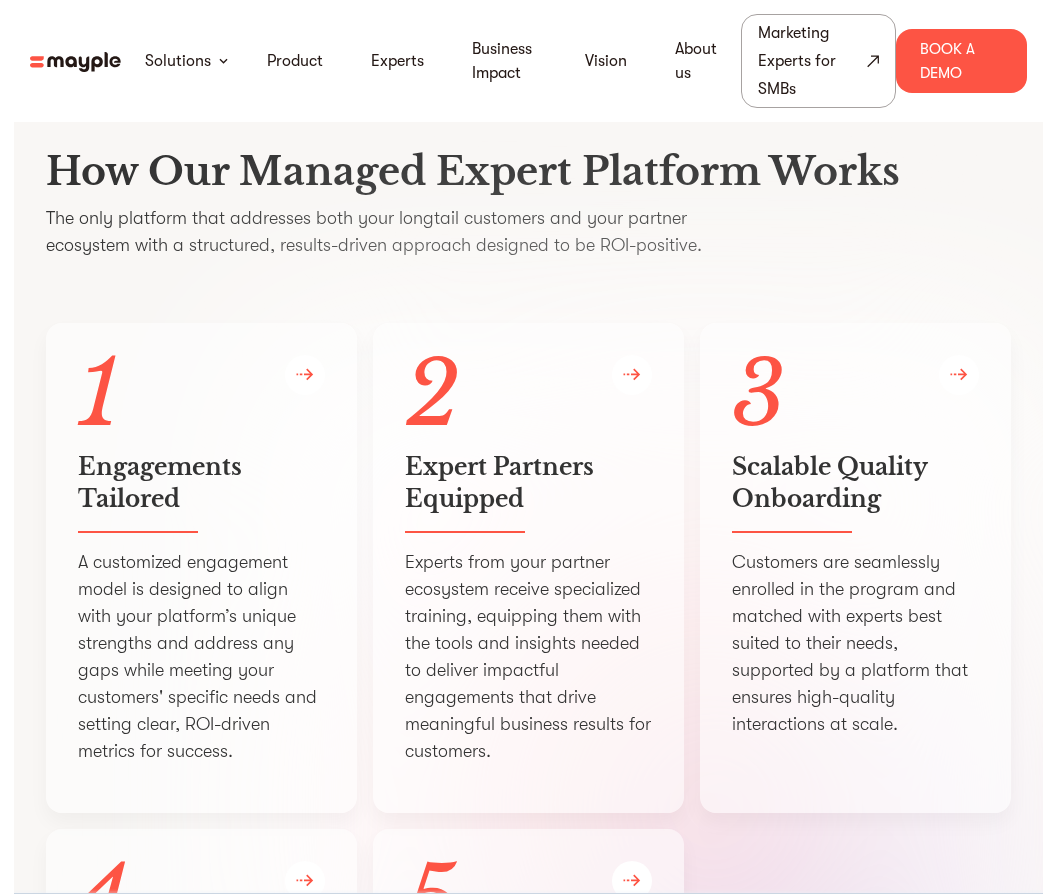 scroll, scrollTop: 3745, scrollLeft: 0, axis: vertical 